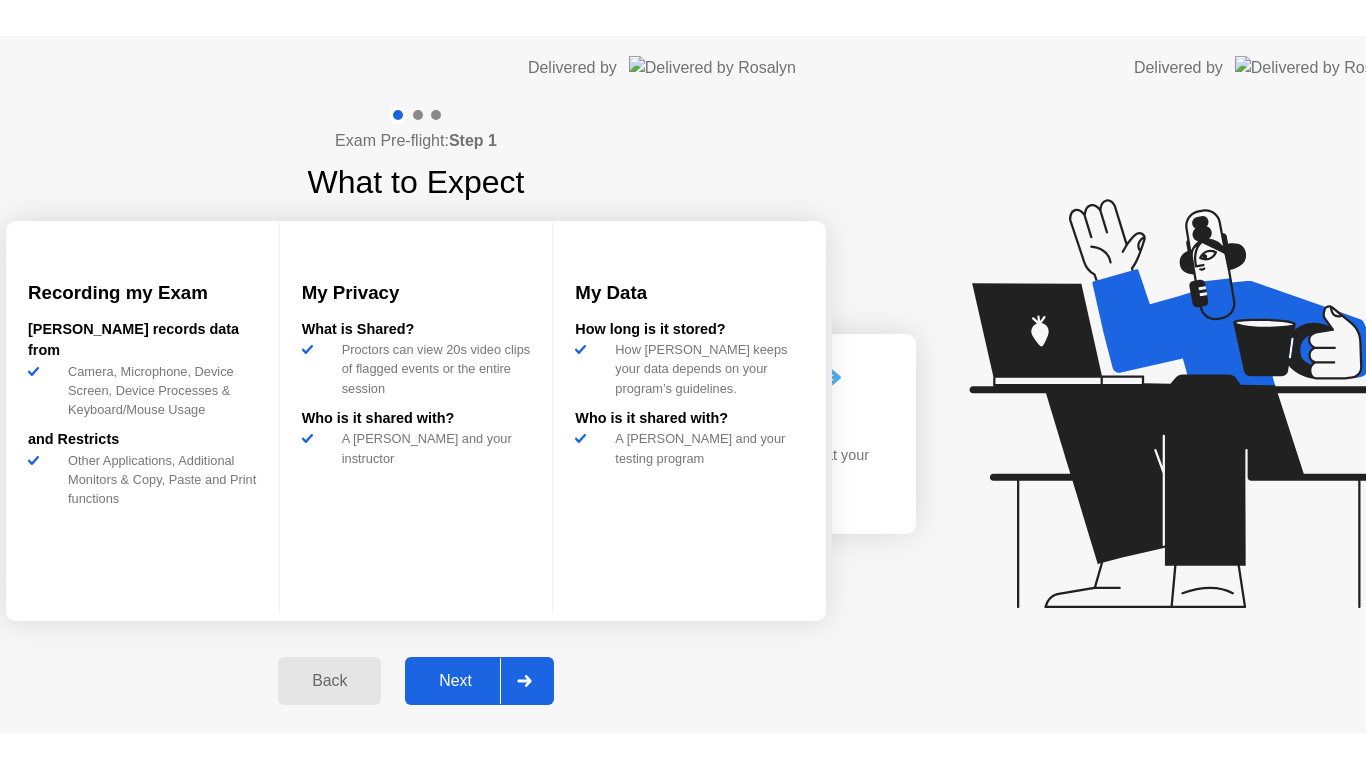 scroll, scrollTop: 0, scrollLeft: 0, axis: both 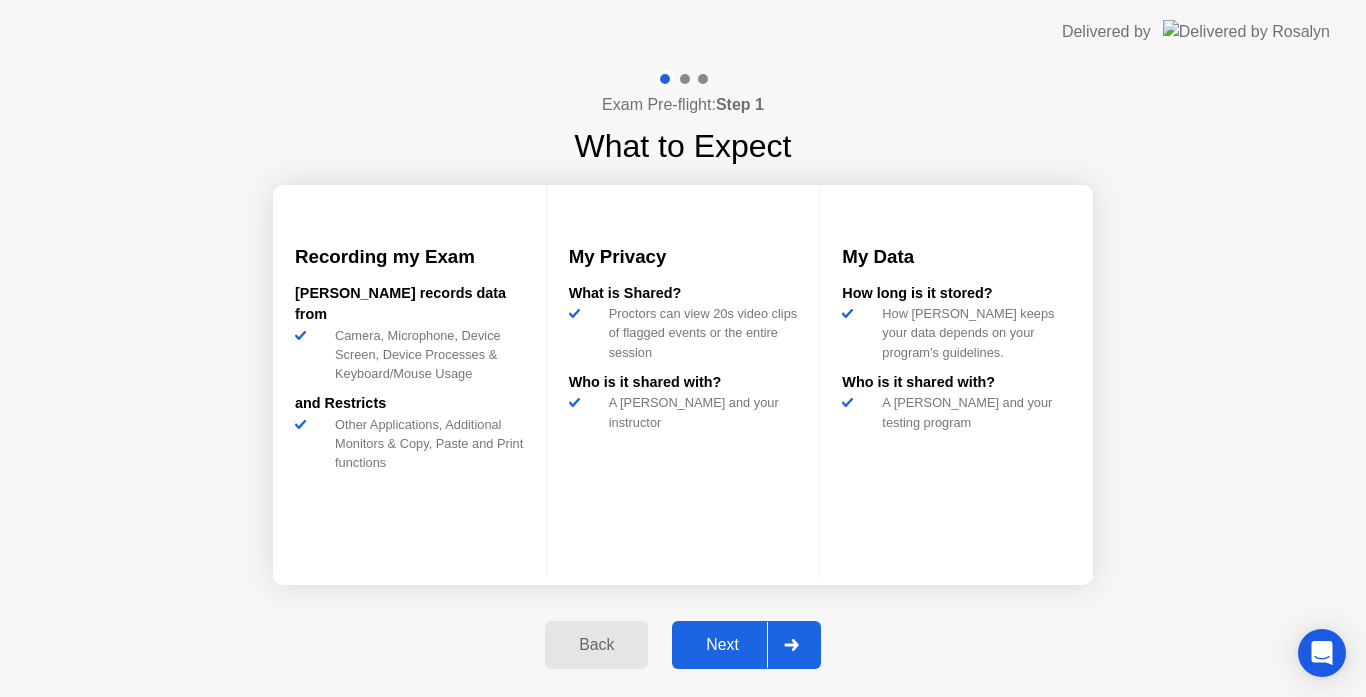 click on "Next" 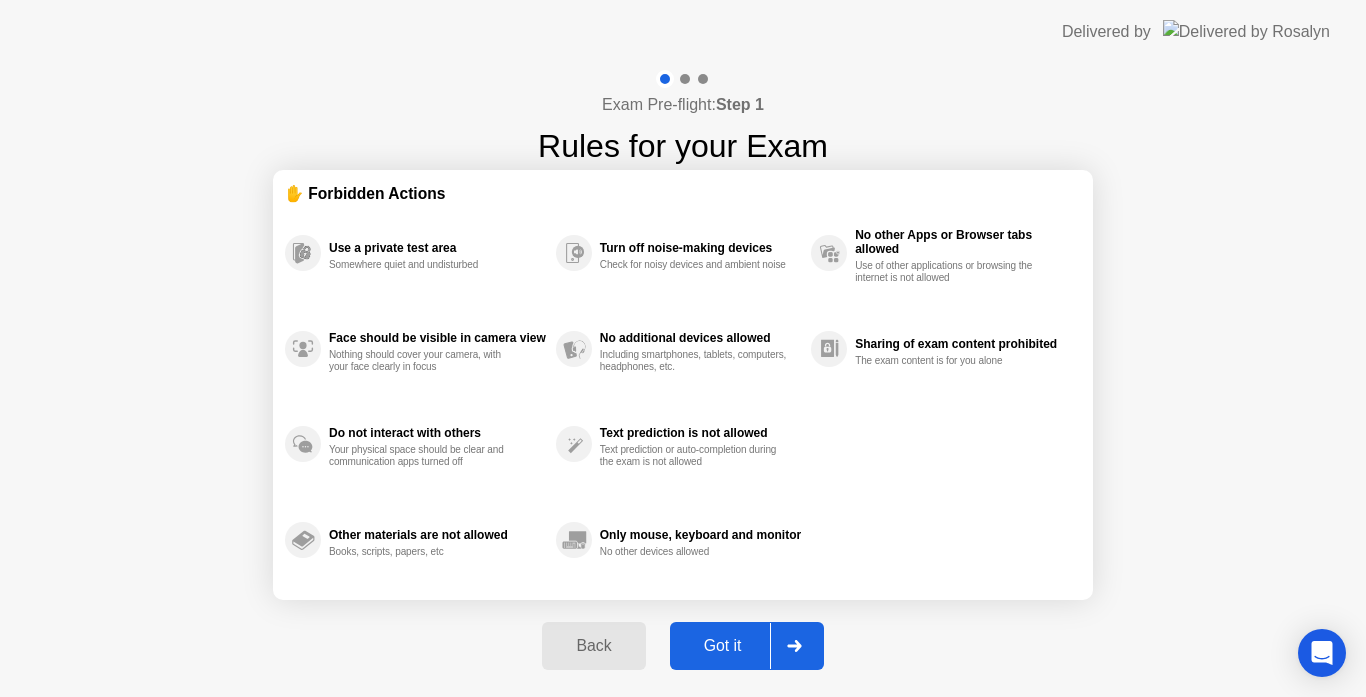 click on "Got it" 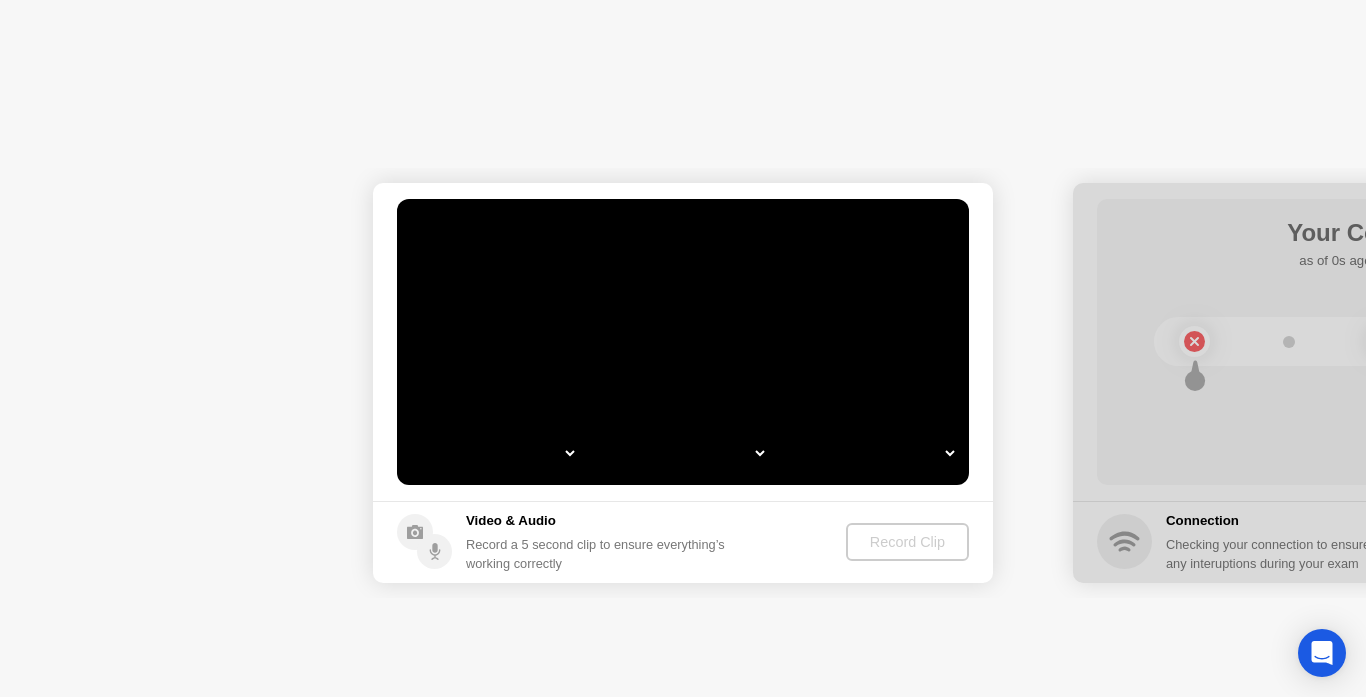 select on "*" 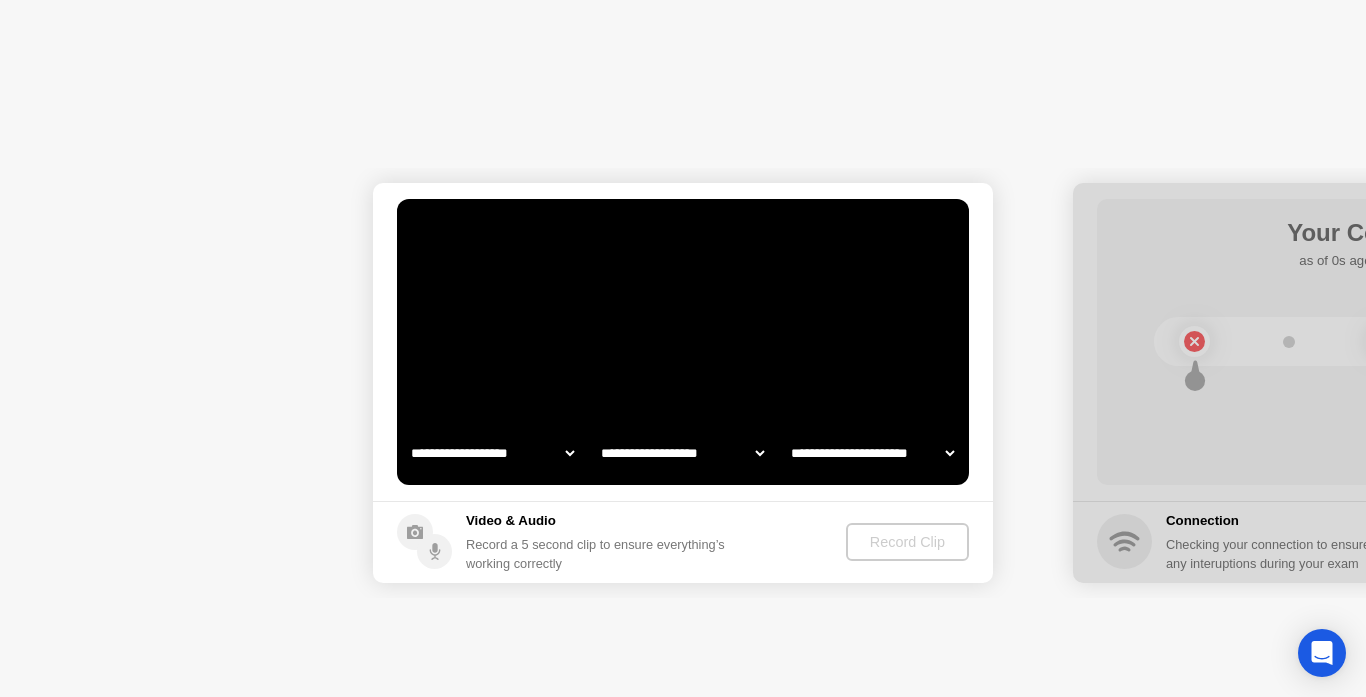 select on "**********" 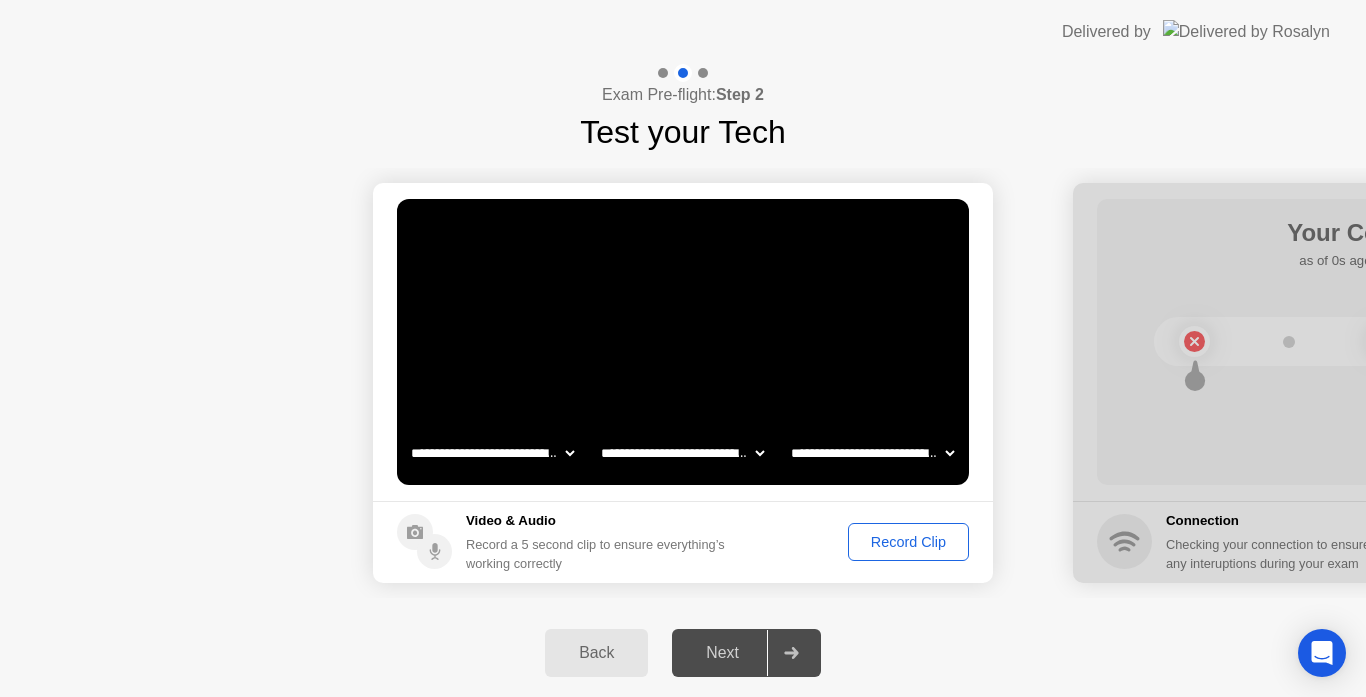 click on "Record Clip" 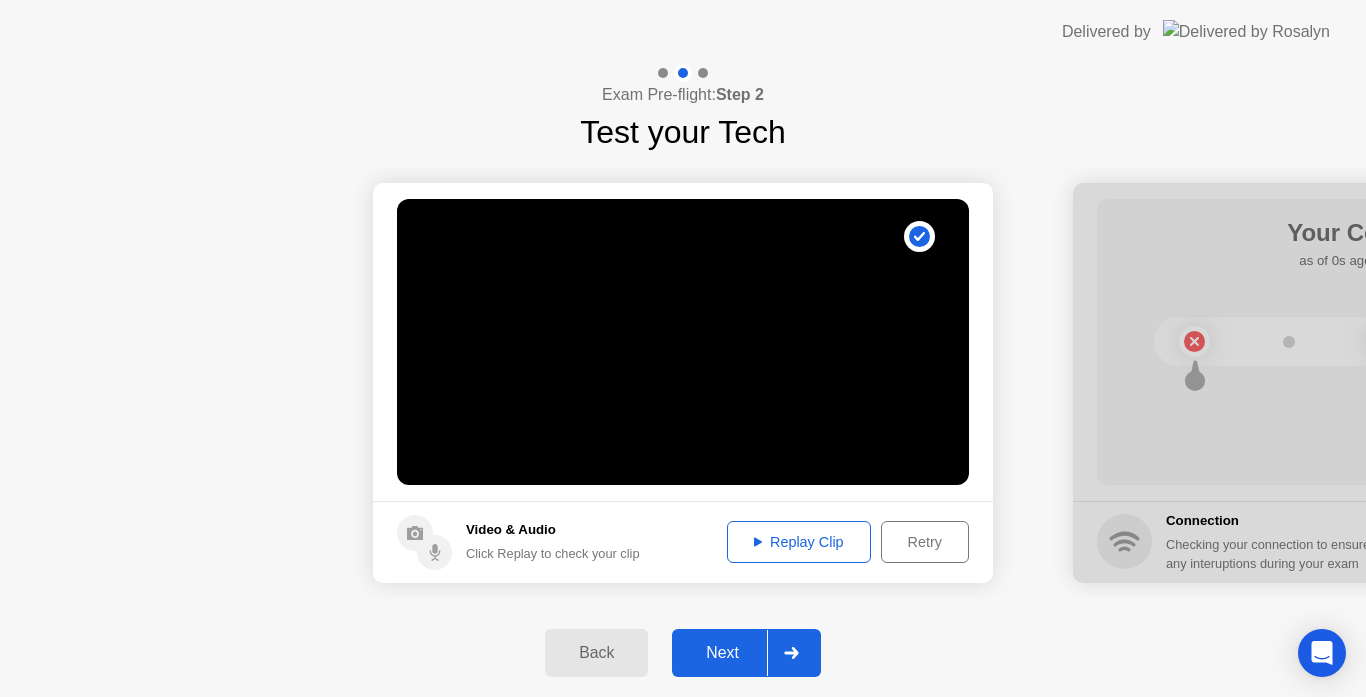 click on "Replay Clip" 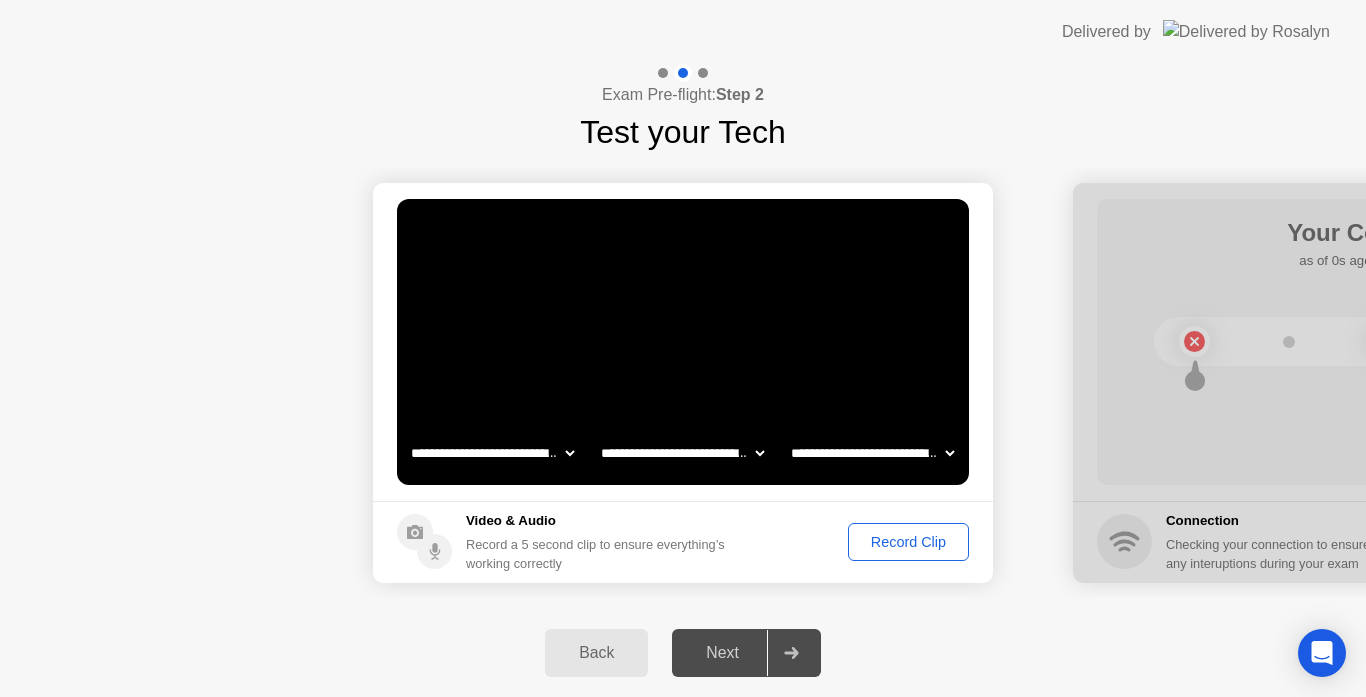 click on "**********" 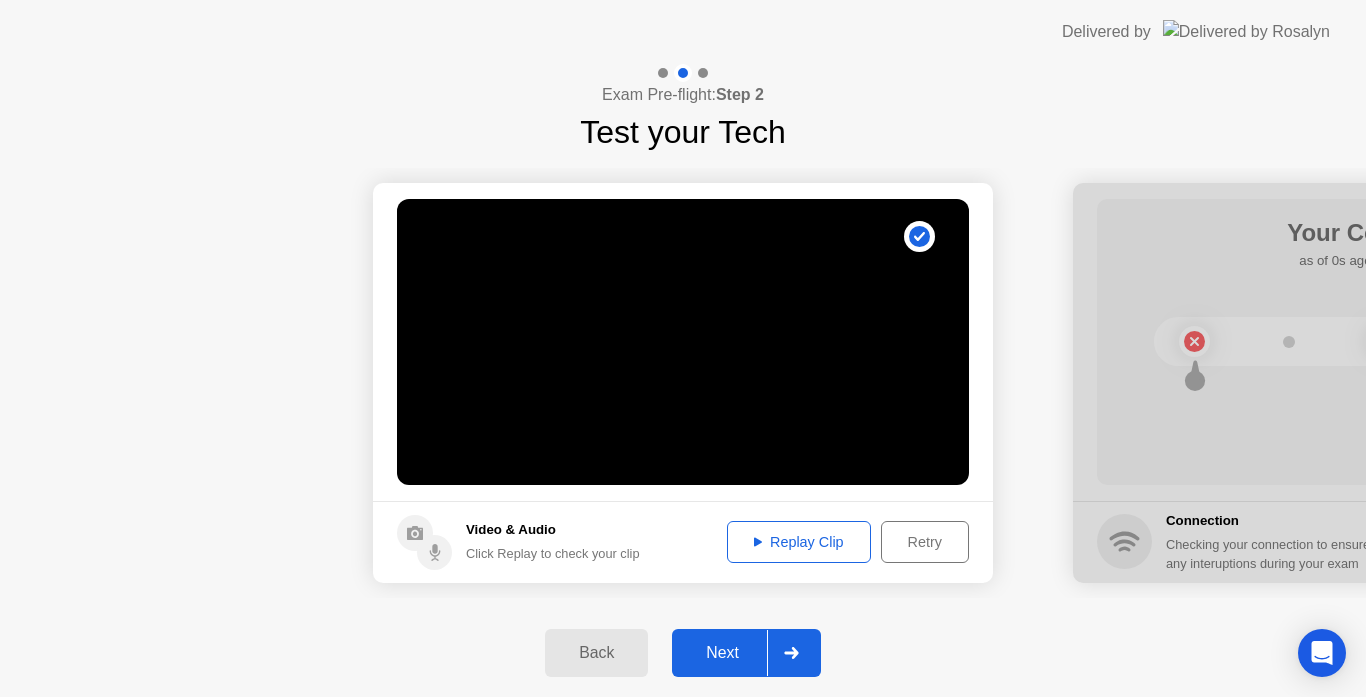 click on "Replay Clip" 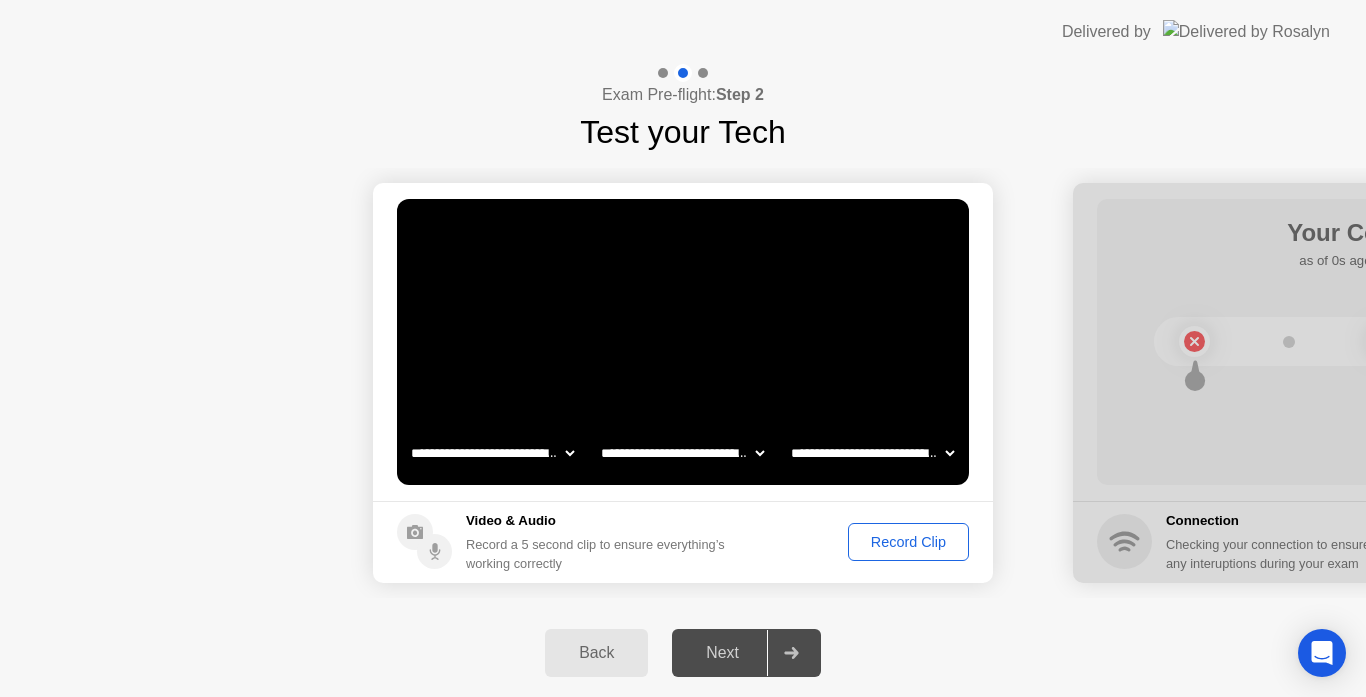 click on "Record Clip" 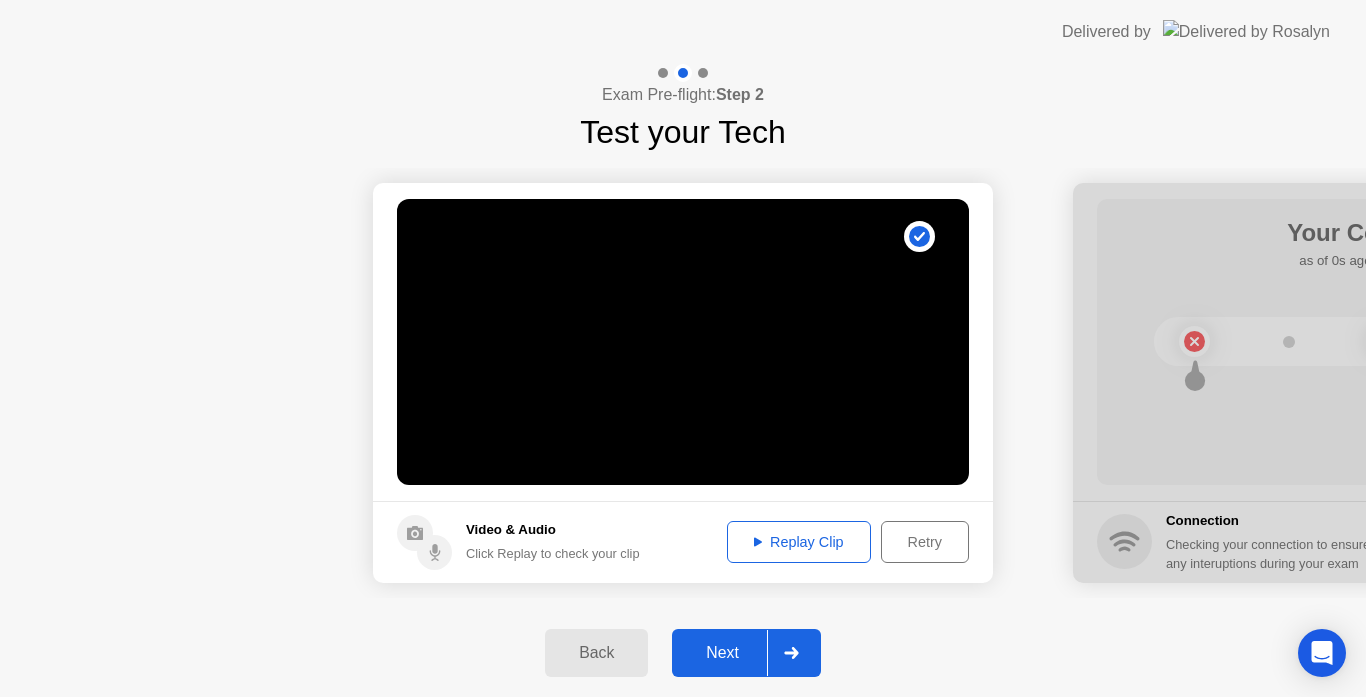 click on "Replay Clip" 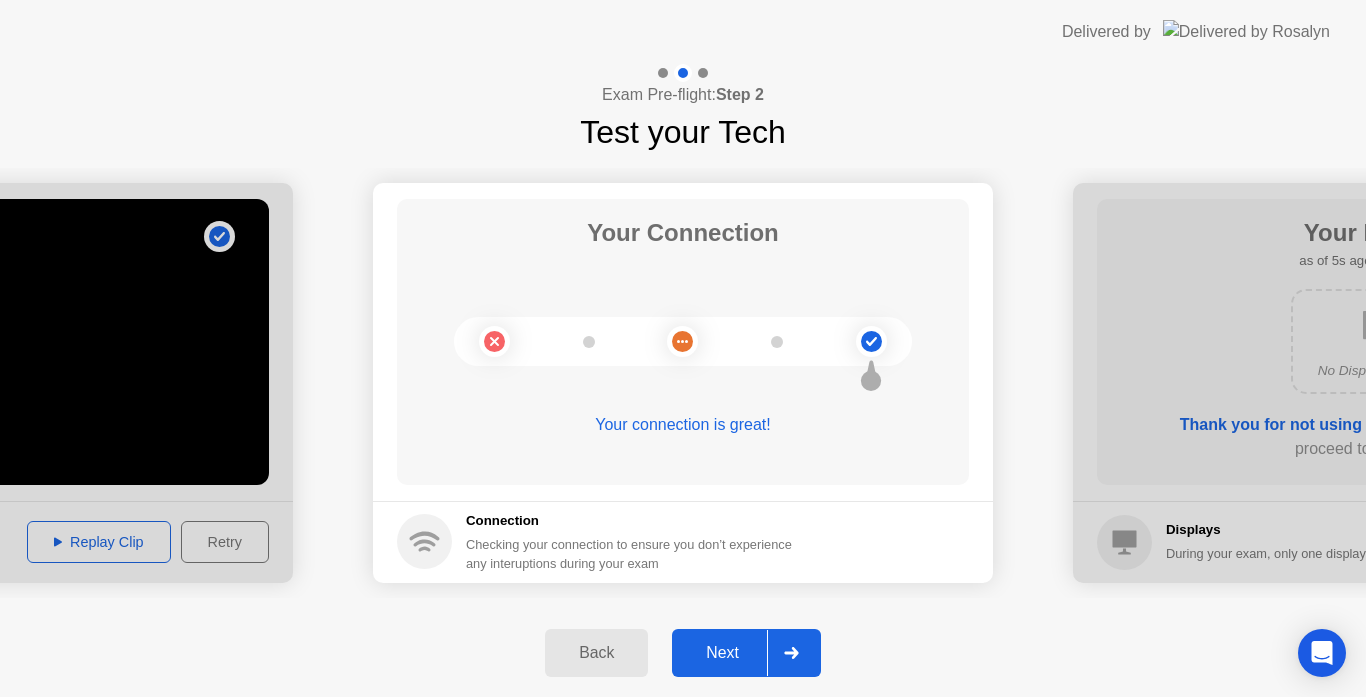 click on "Next" 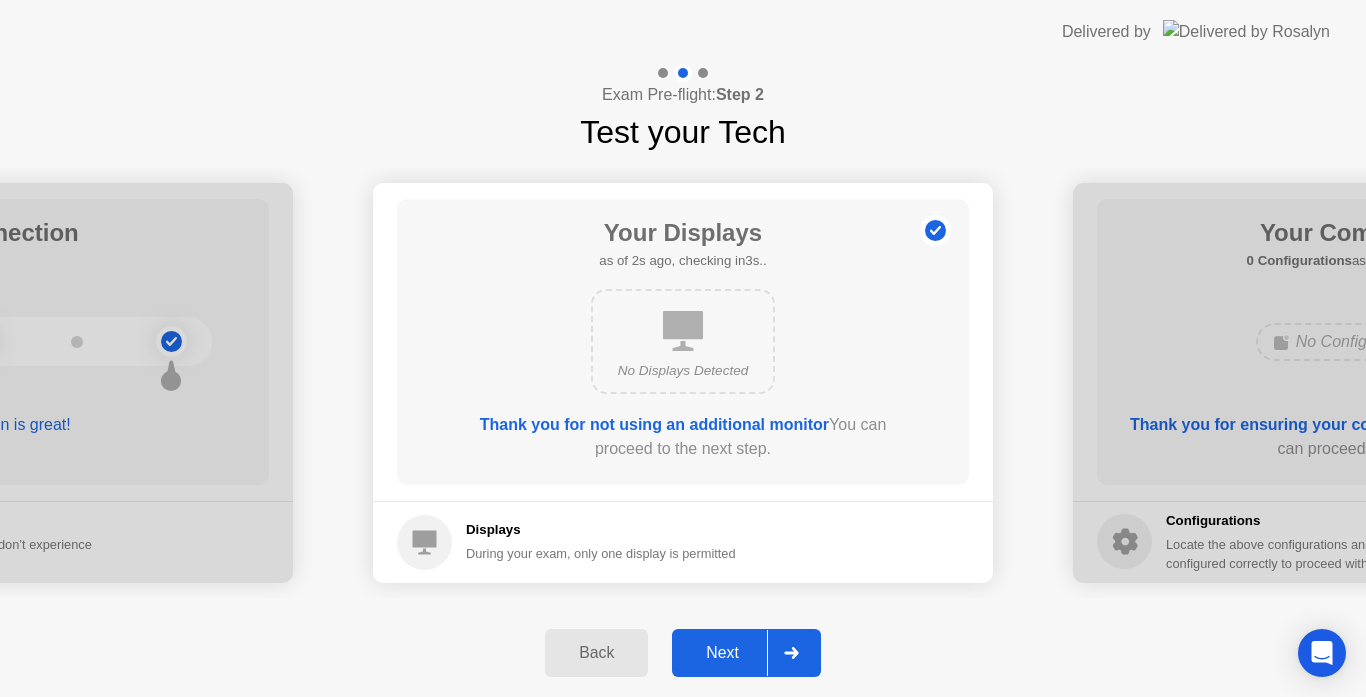 click on "Next" 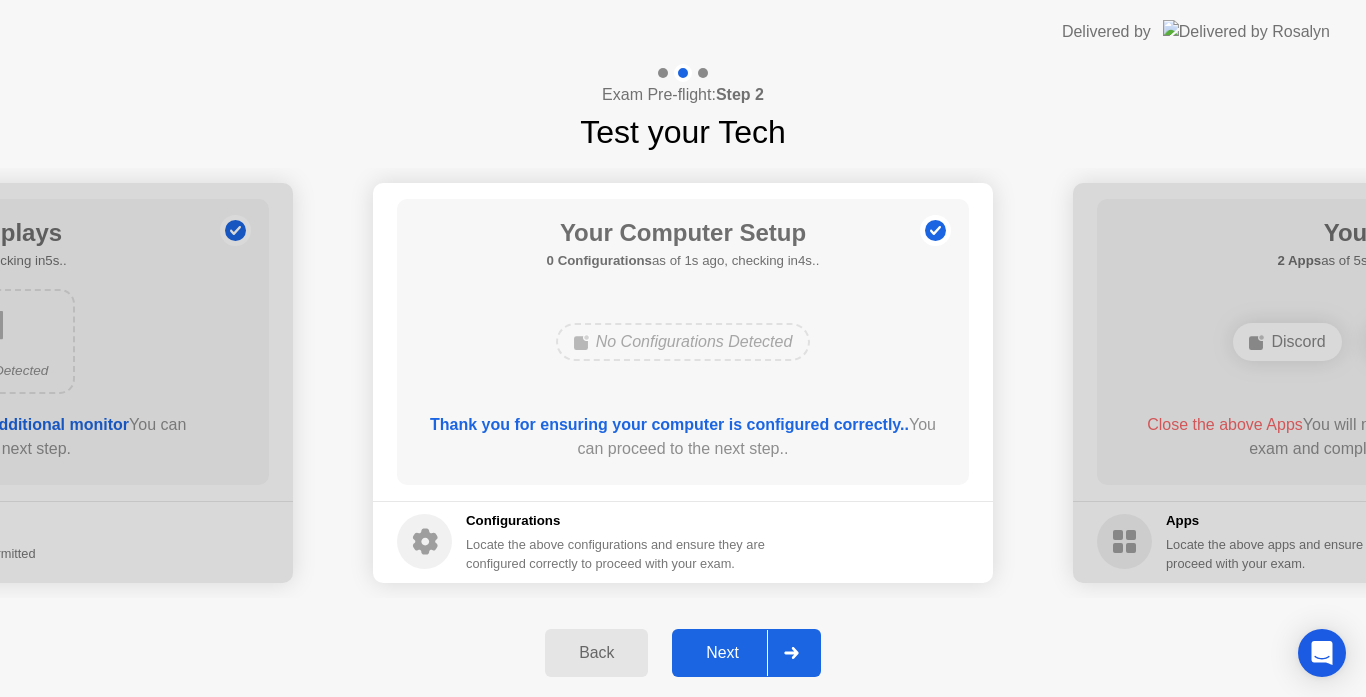 click on "Next" 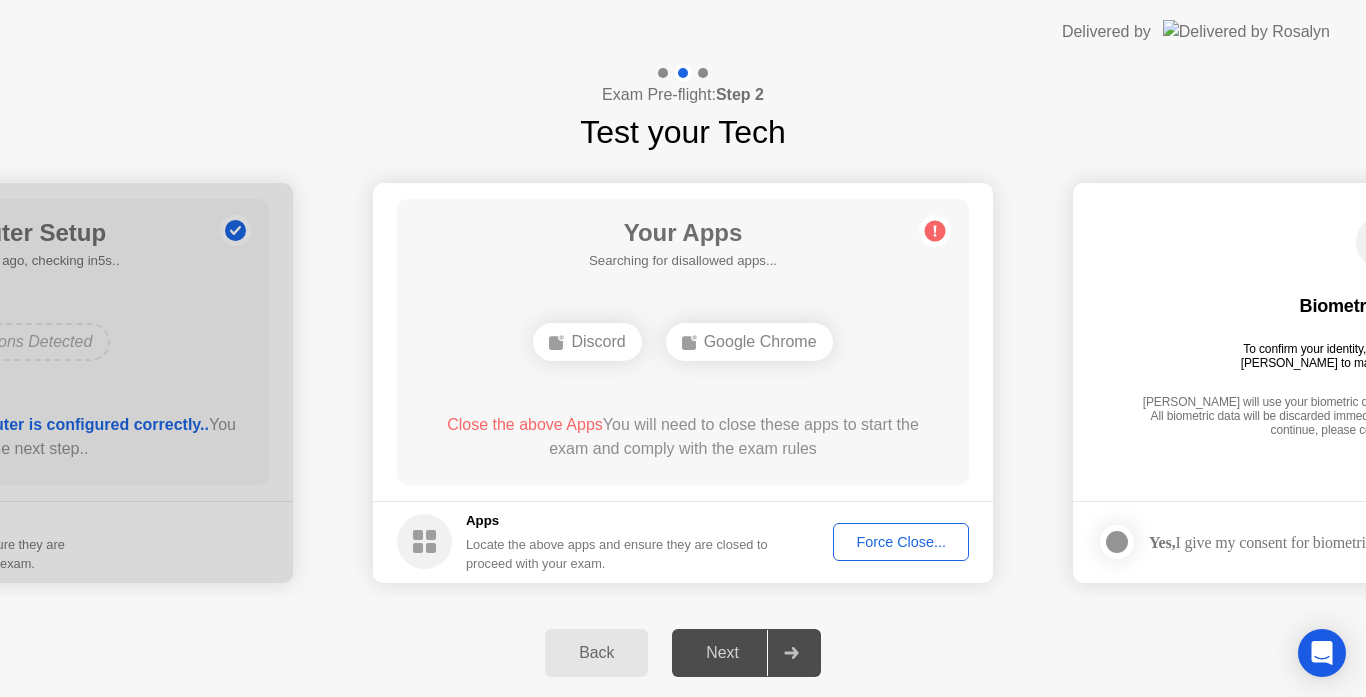 click on "Force Close..." 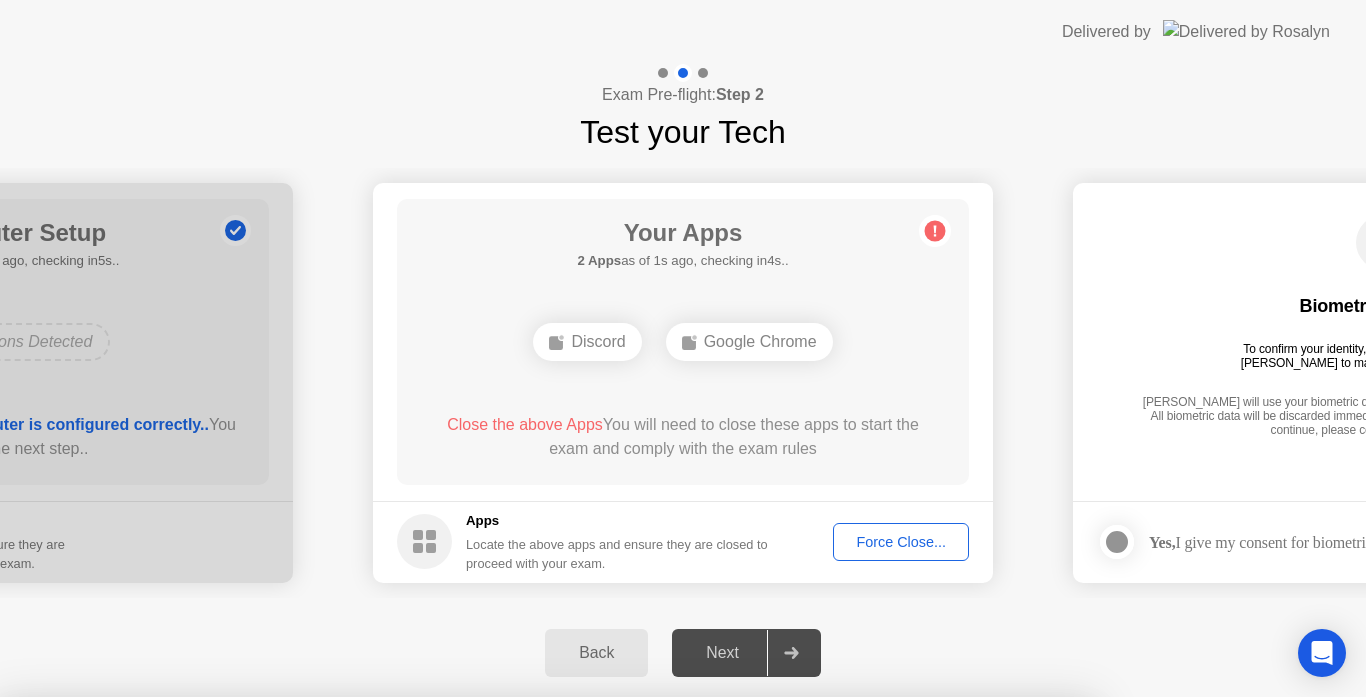 click on "Confirm" at bounding box center [613, 973] 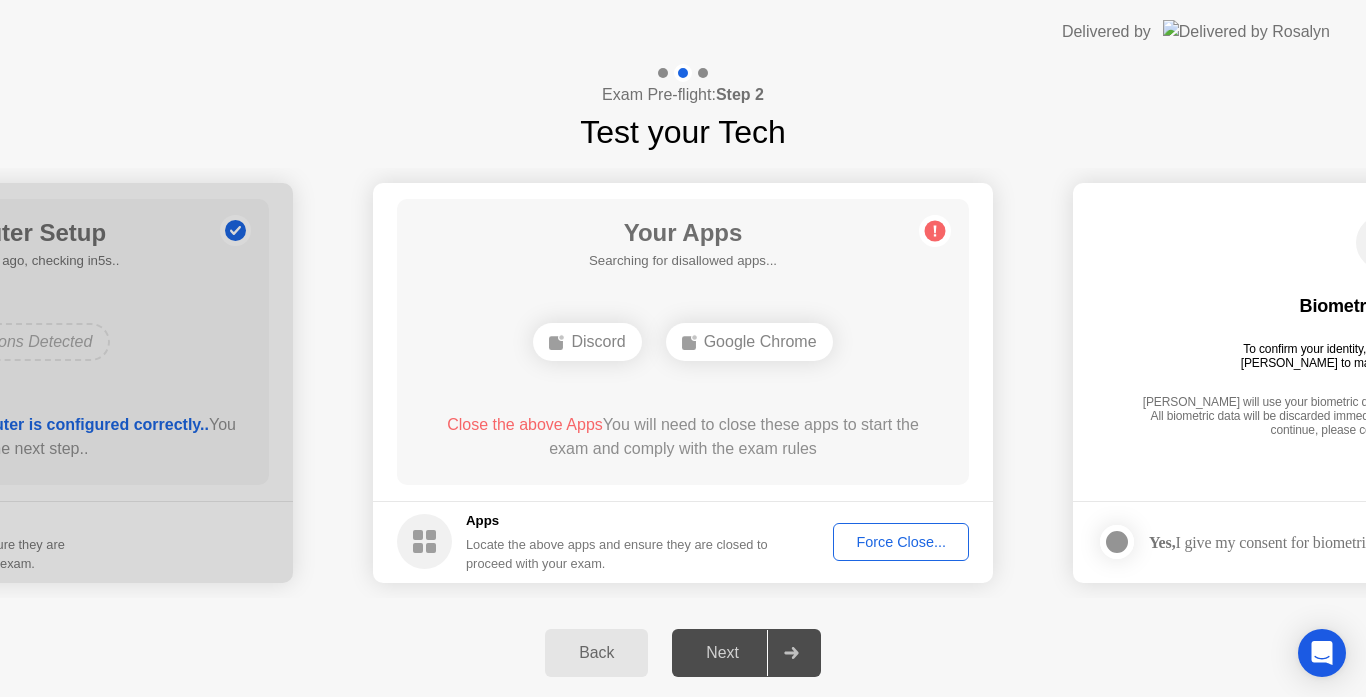 click on "Next" 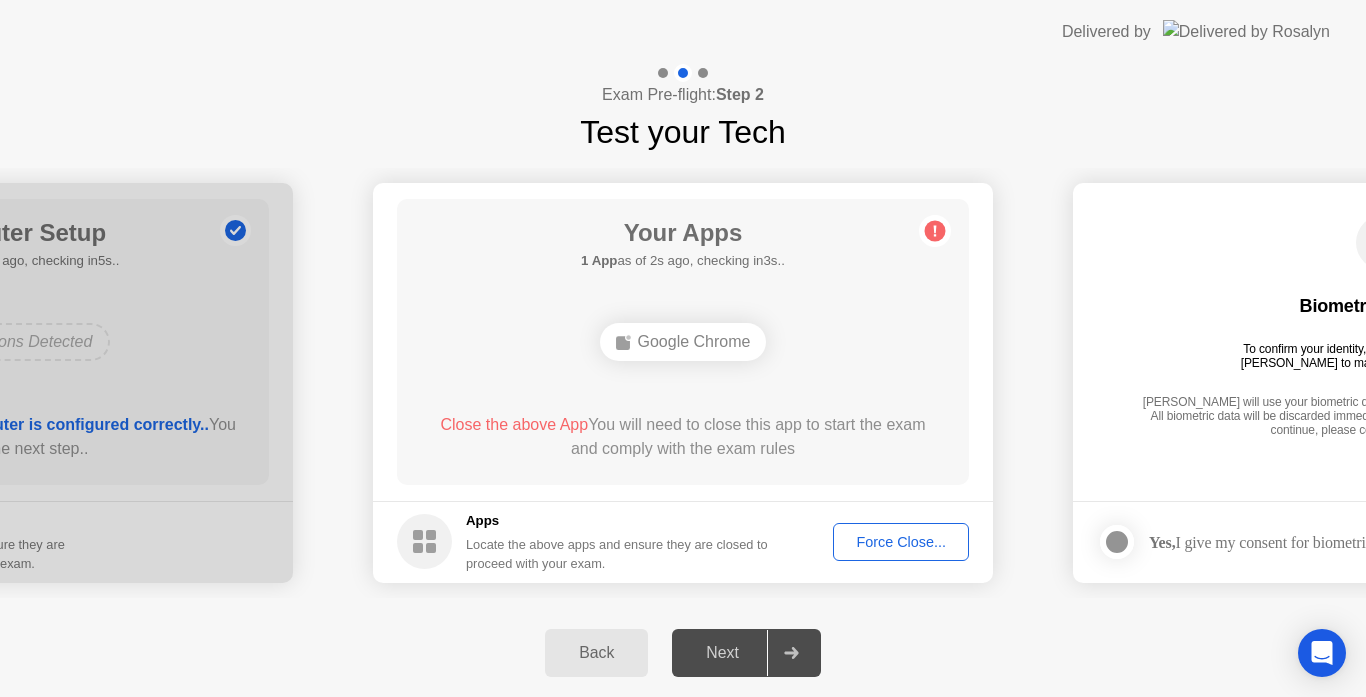 click on "Force Close..." 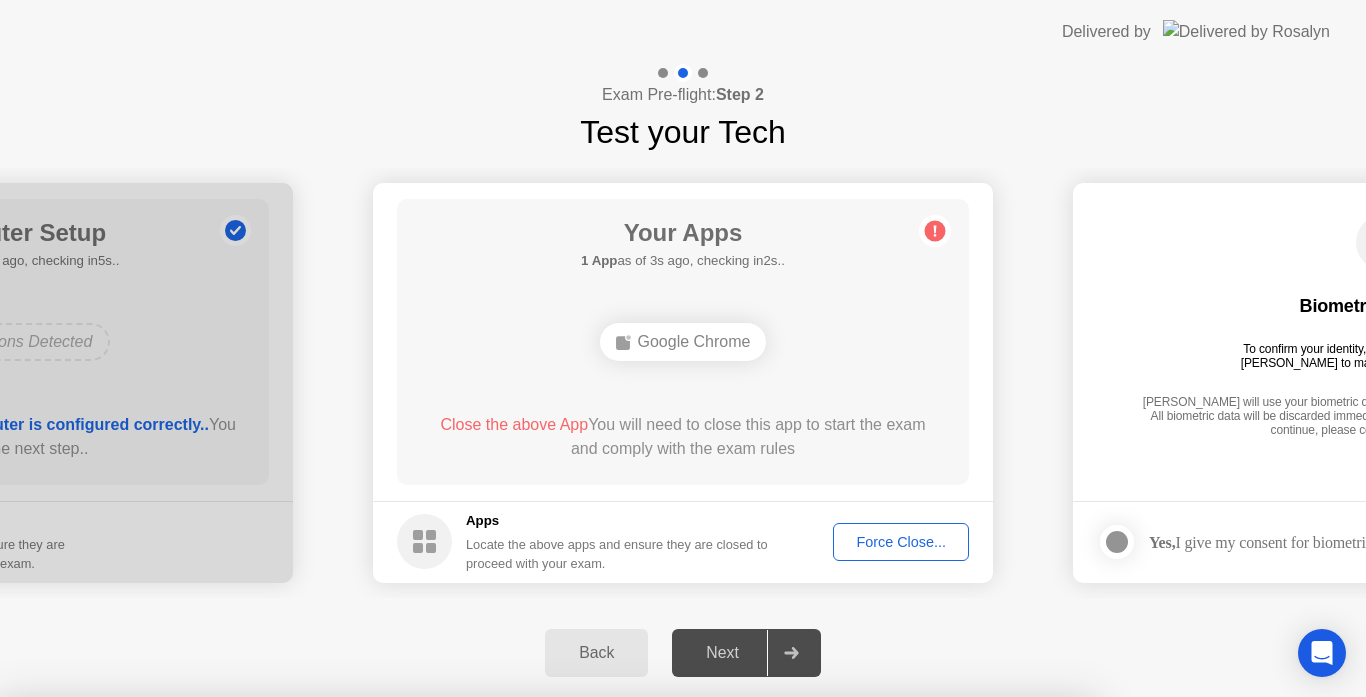 click on "Confirm" at bounding box center (613, 973) 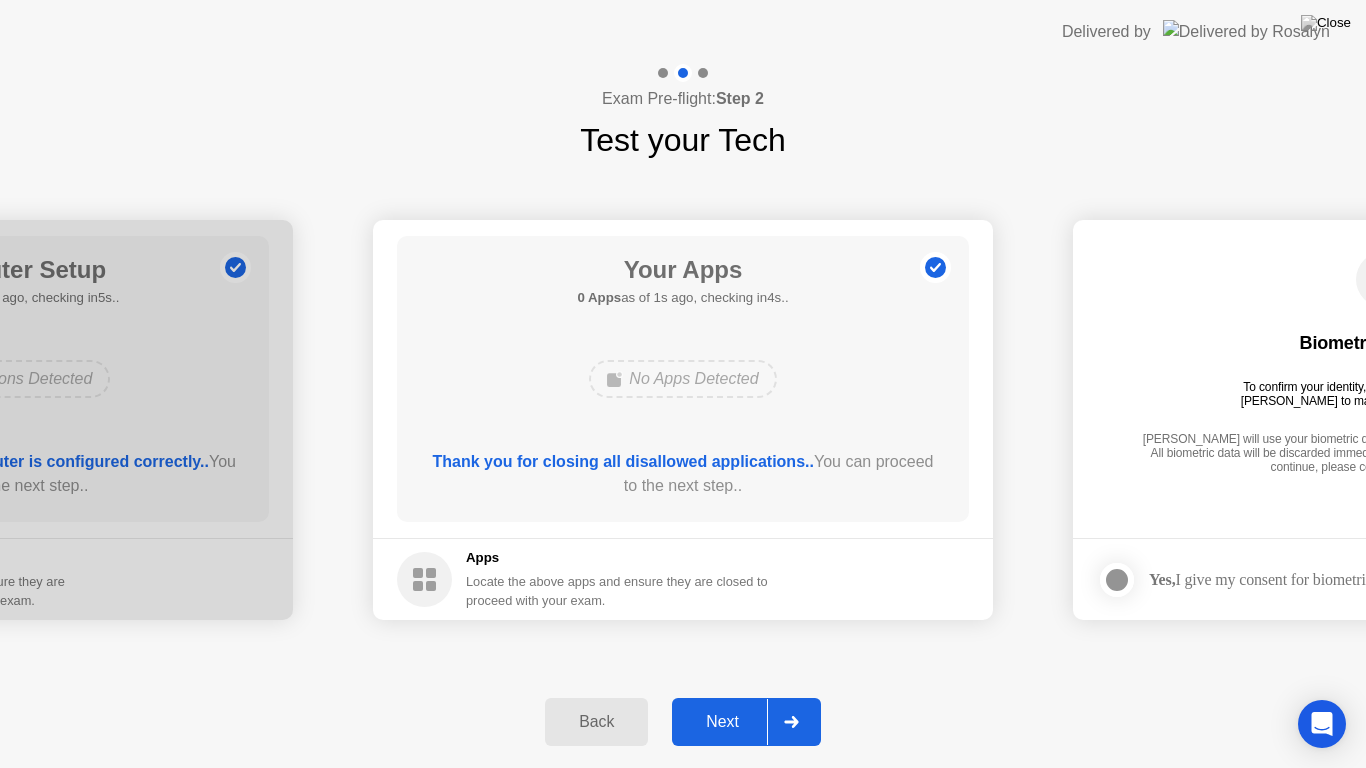 click on "Next" 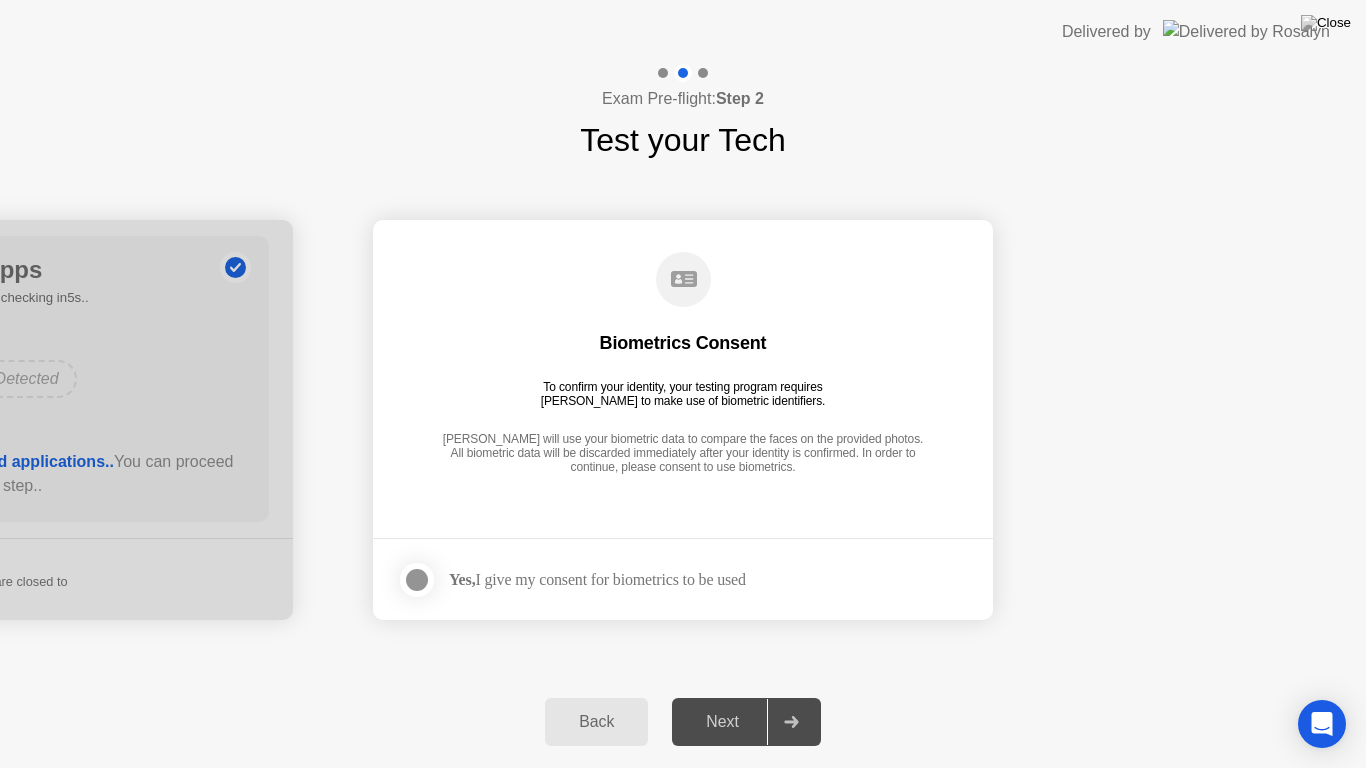 click 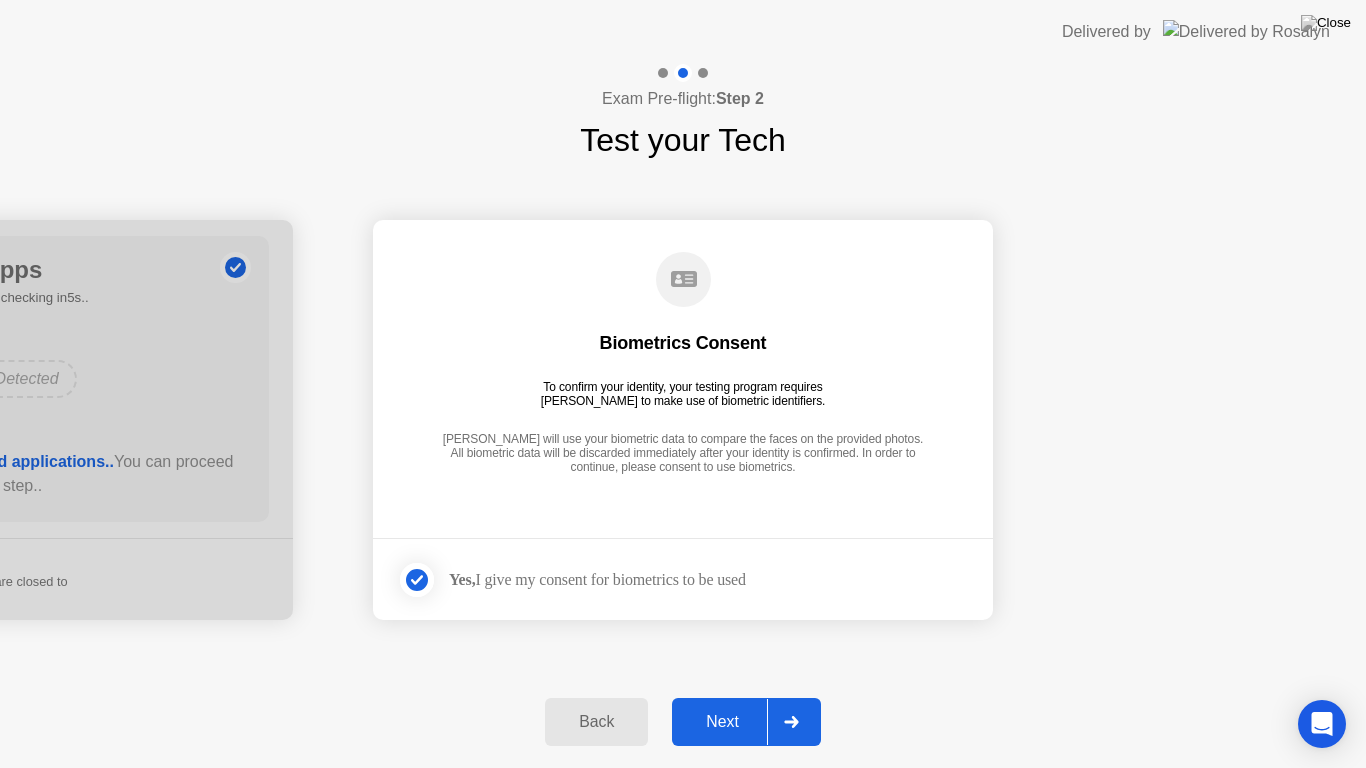 click on "Next" 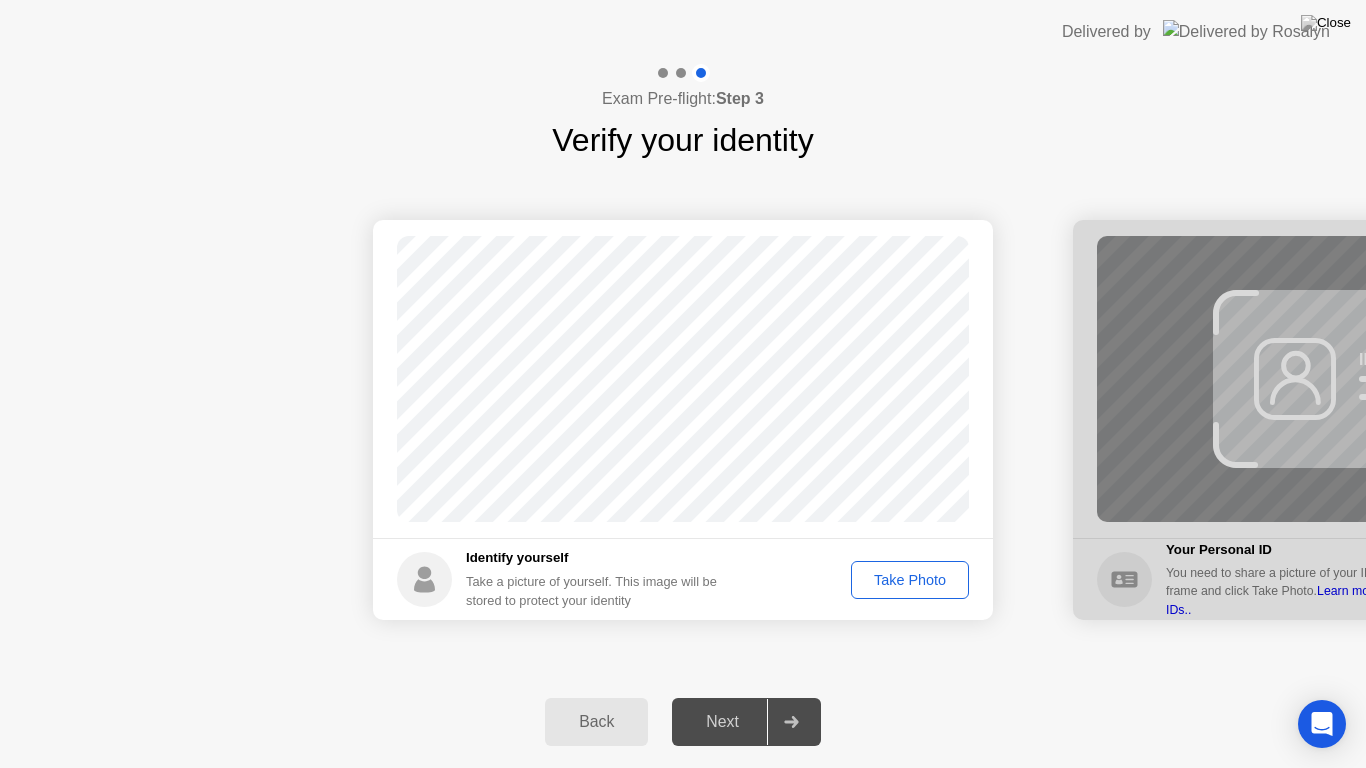 click on "Take Photo" 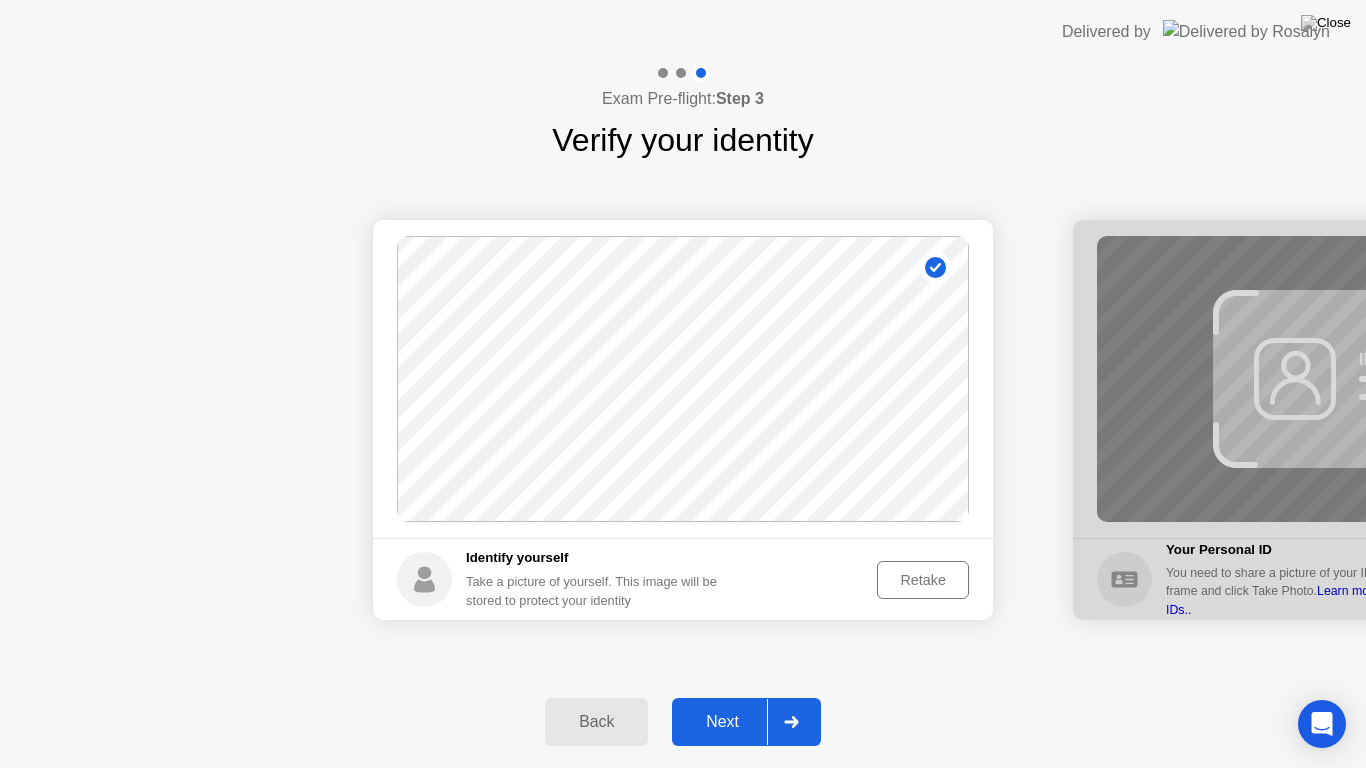 click on "Next" 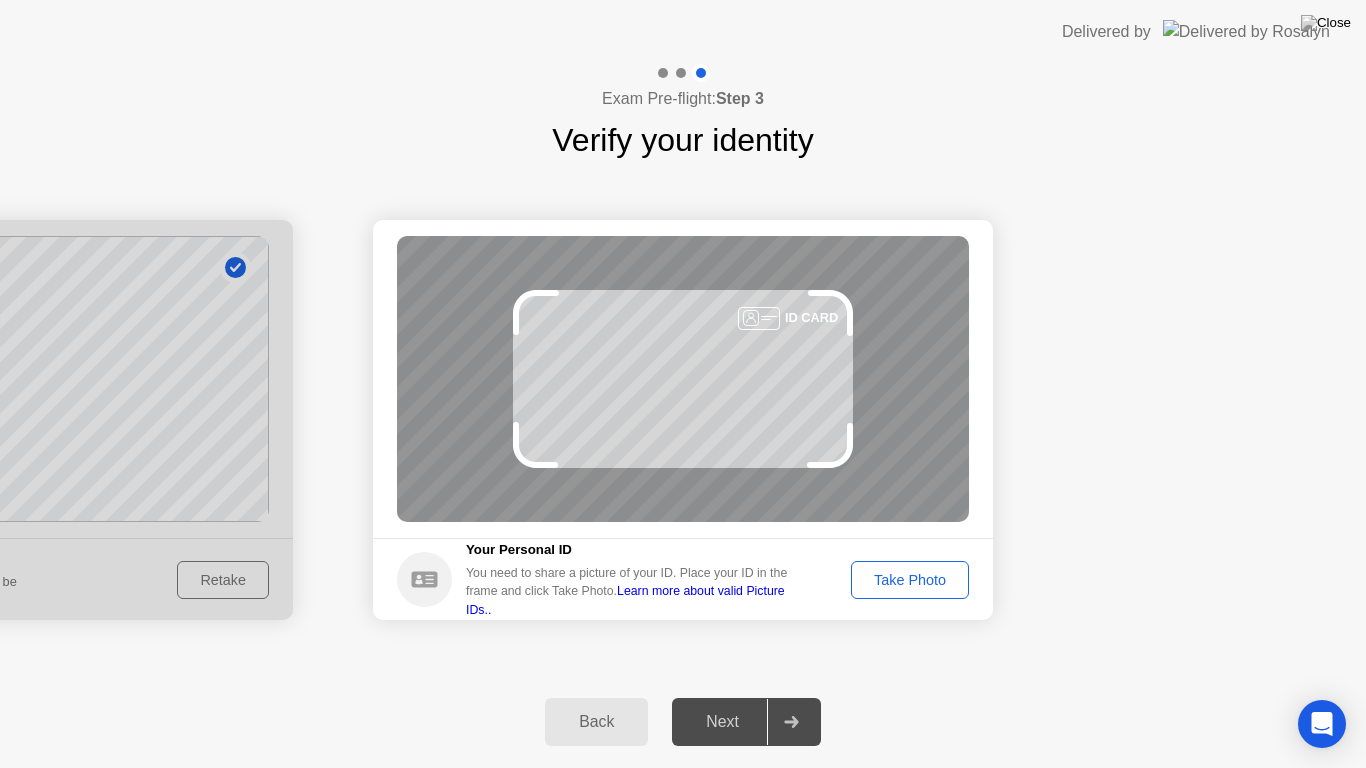 click on "Take Photo" 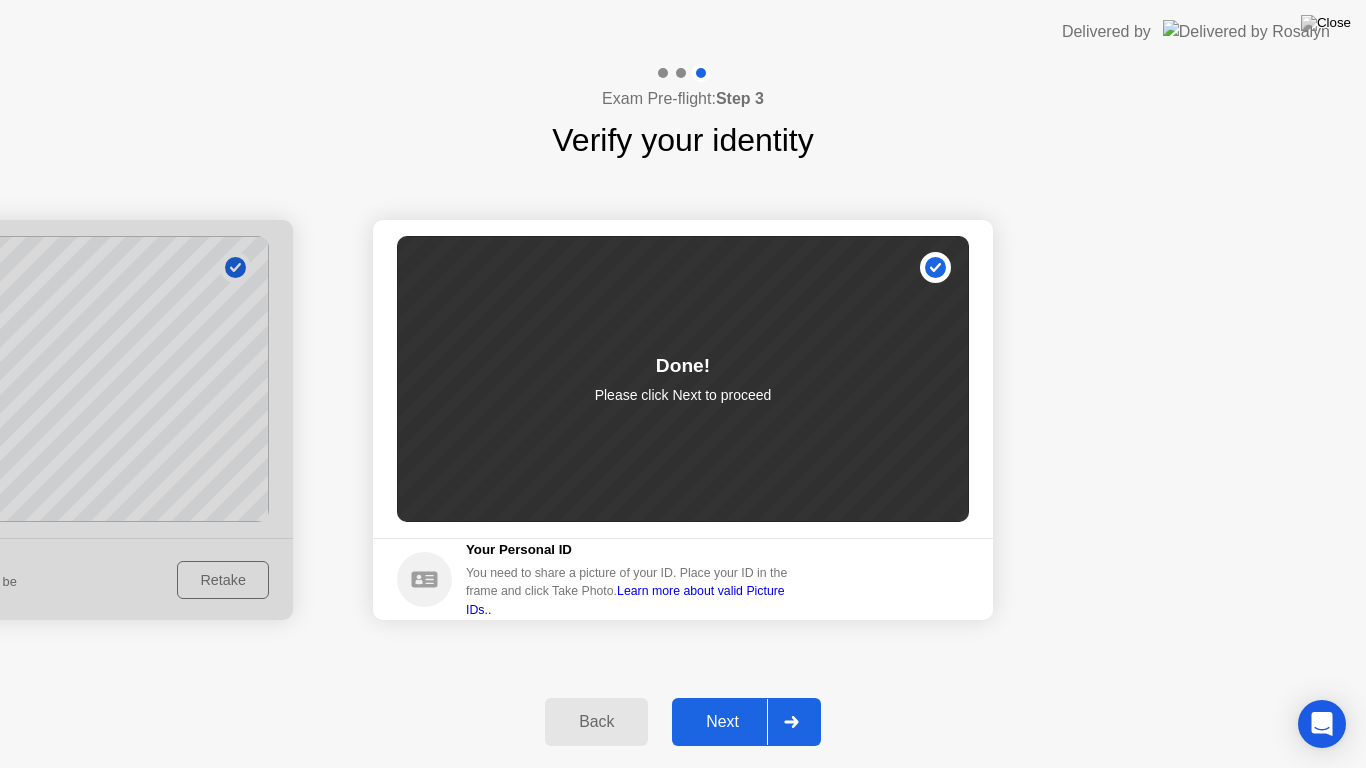 click on "Next" 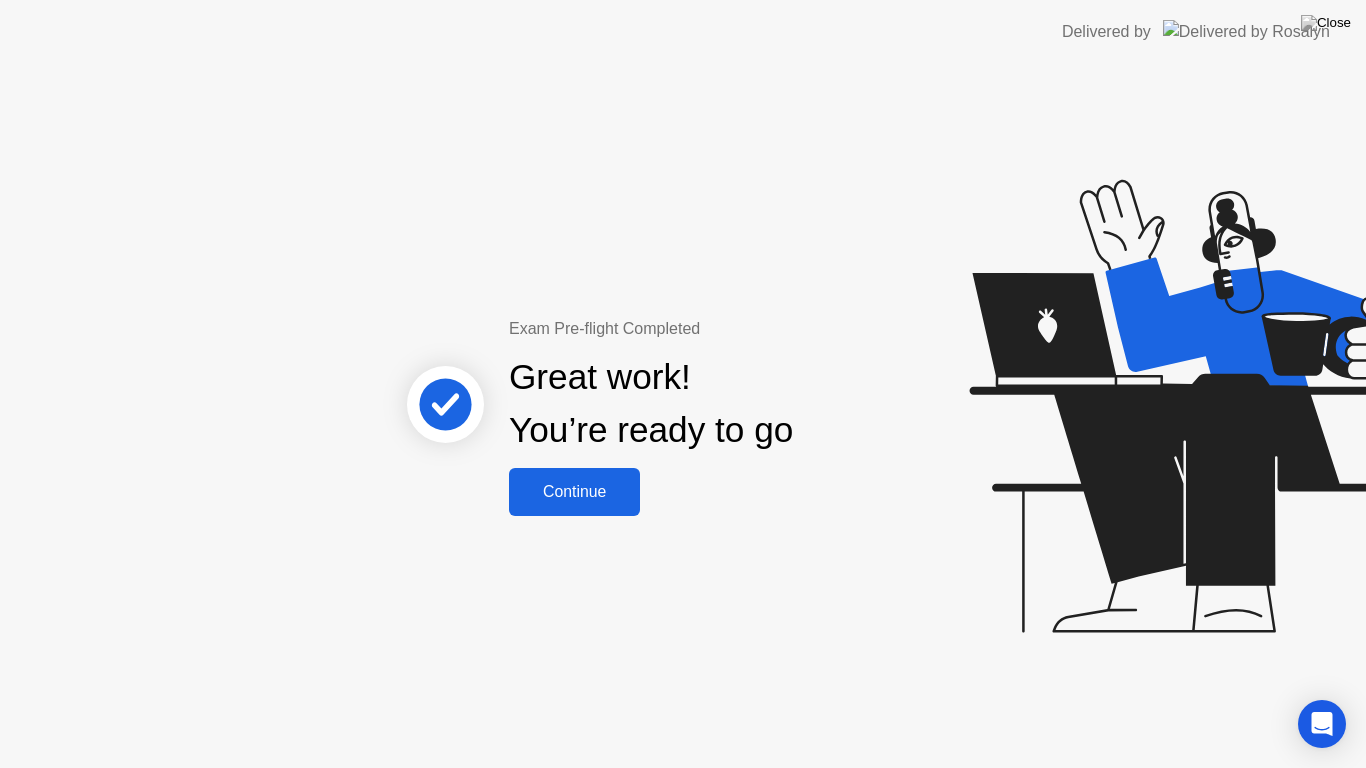 click on "Continue" 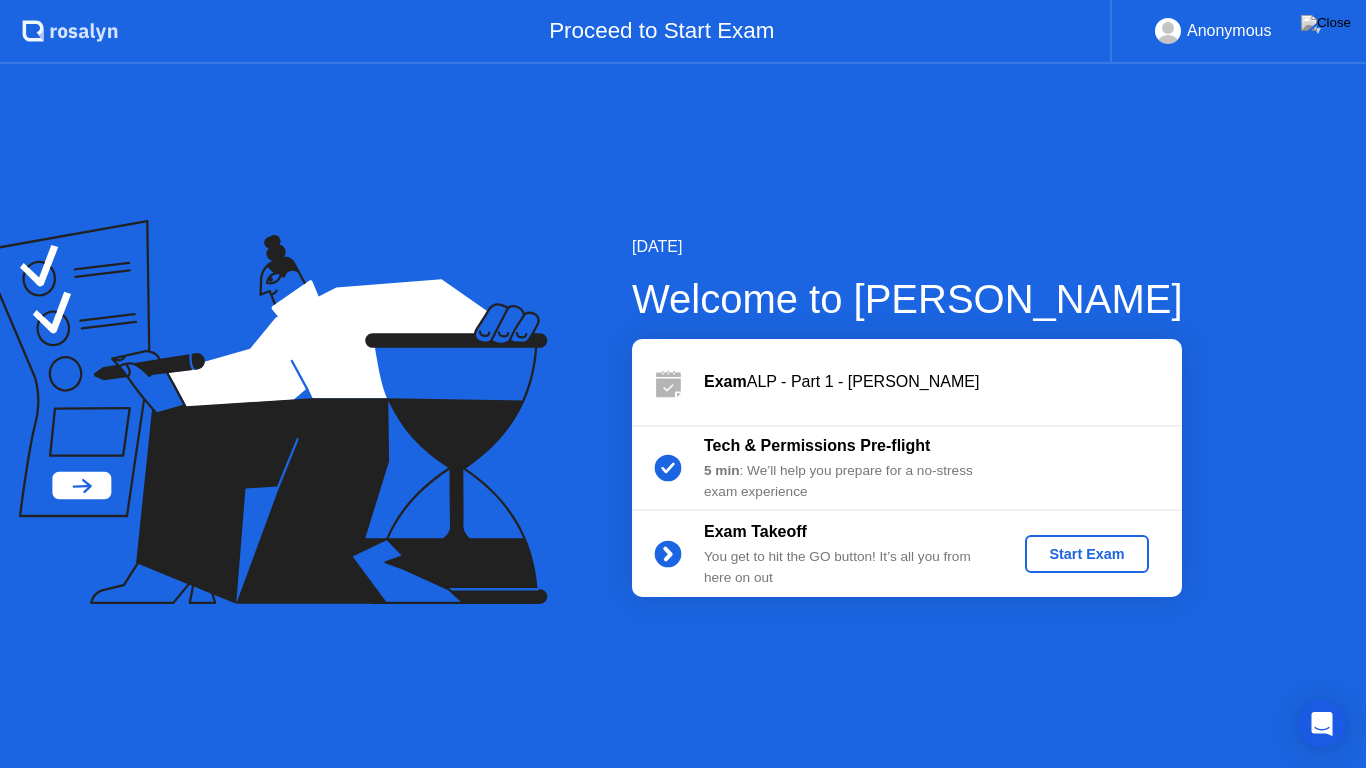 click on "Start Exam" 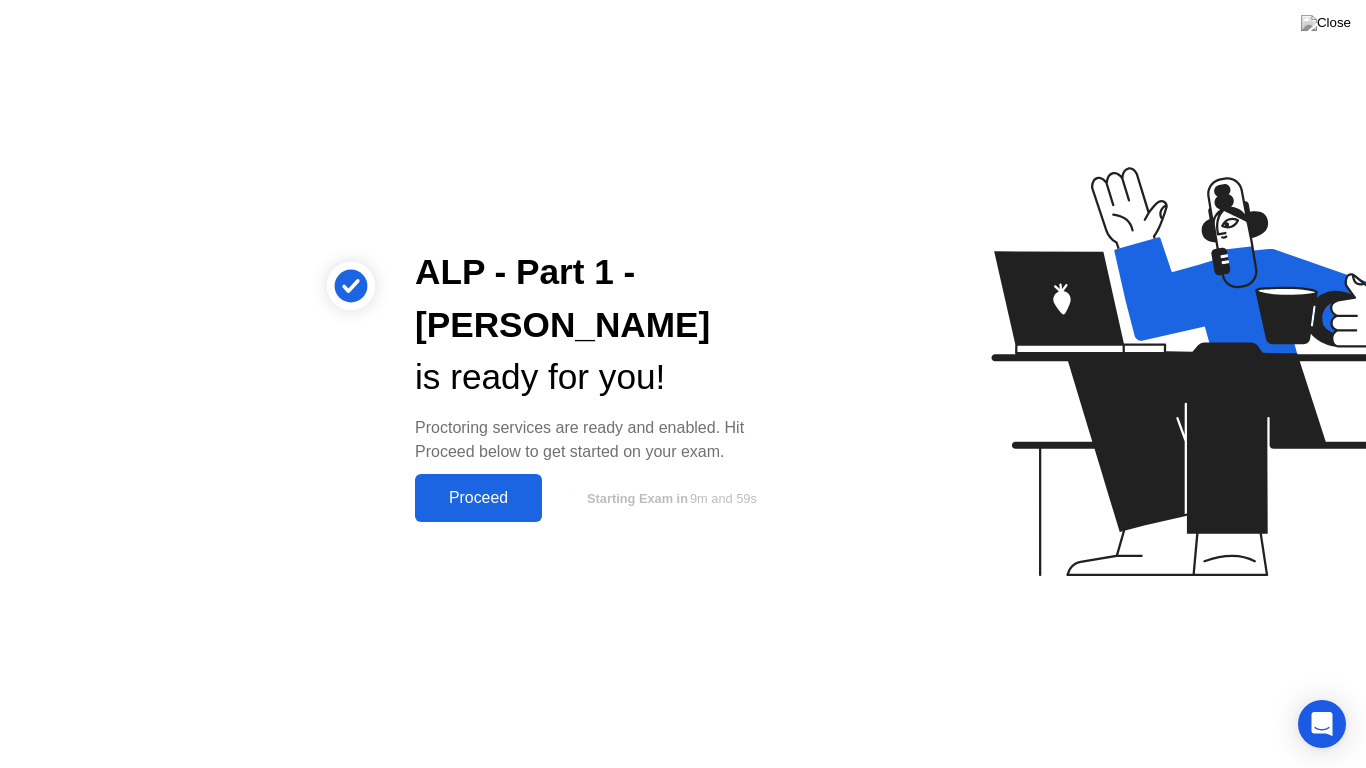 click on "Proceed" 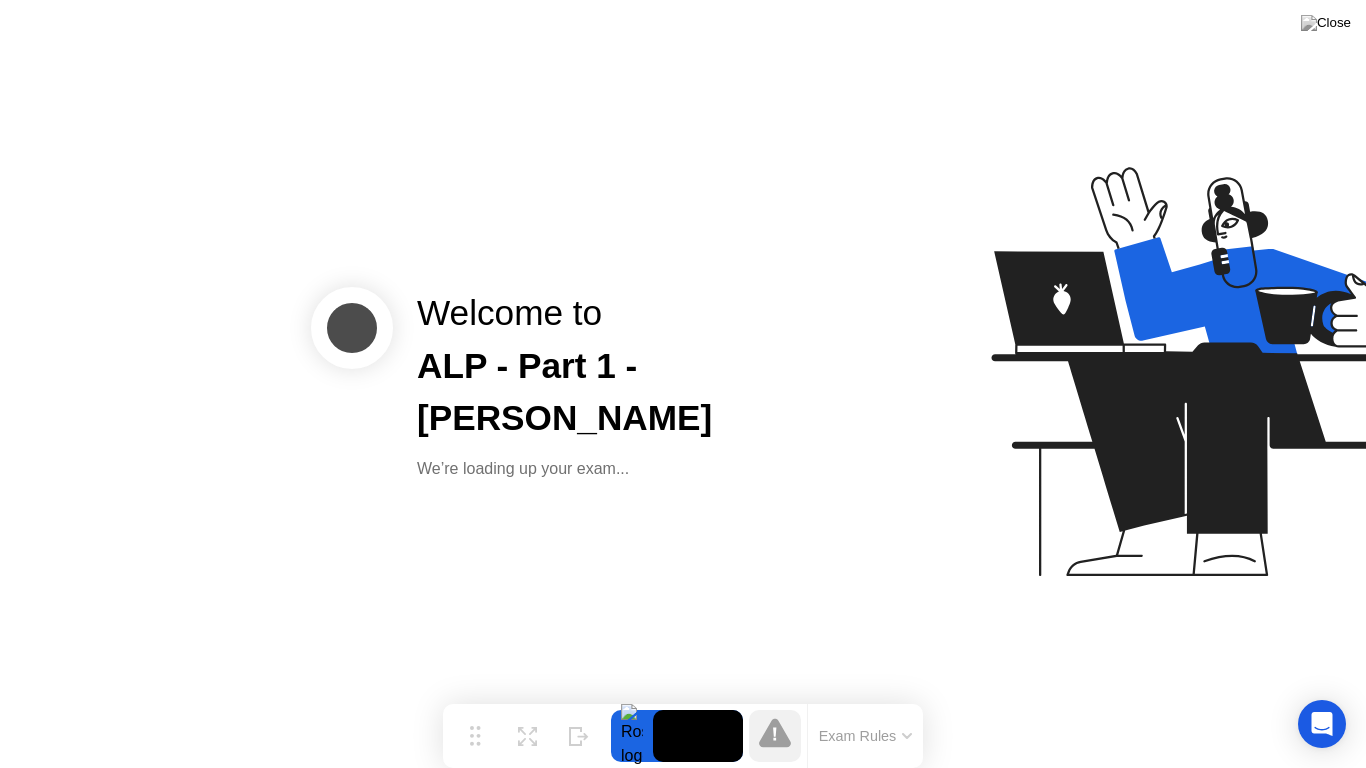click on "Welcome to ALP - Part 1 - [PERSON_NAME] We’re loading up your exam..." 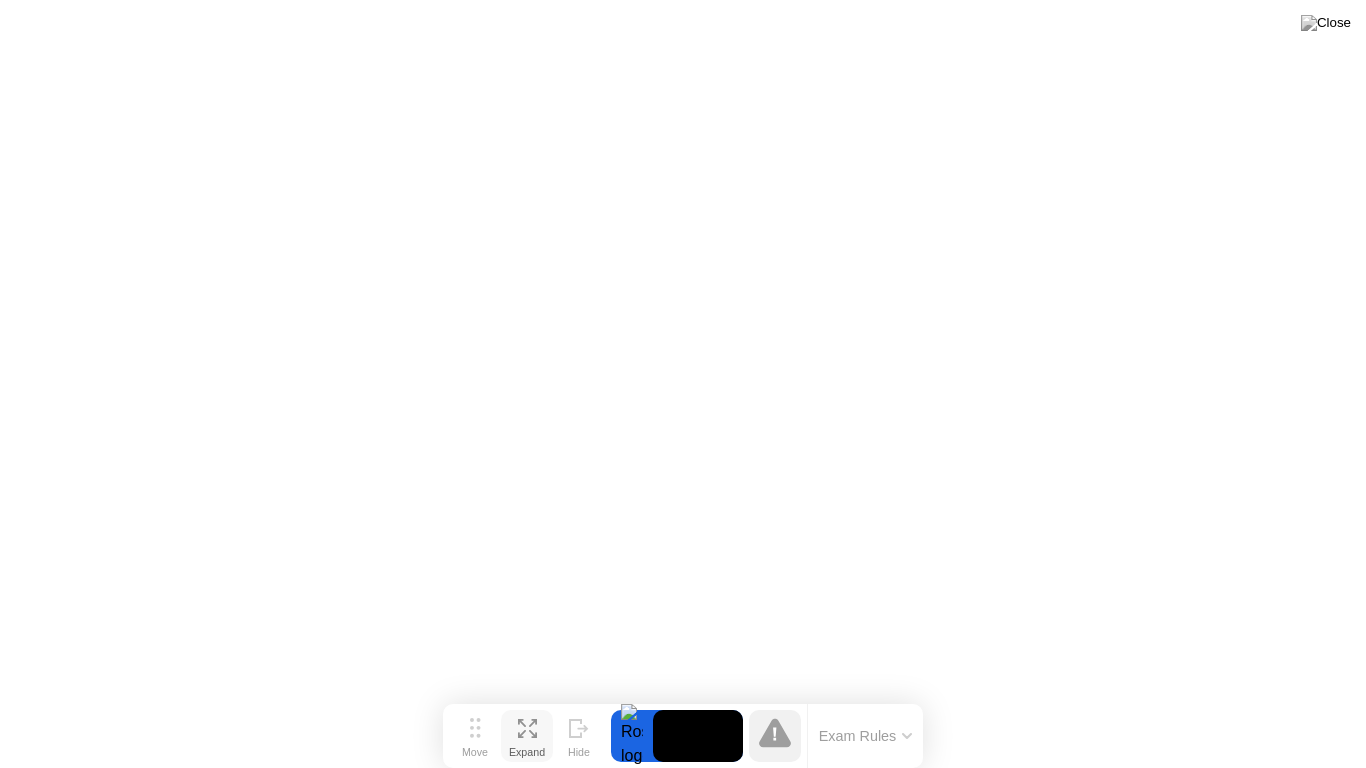 click on "Expand" at bounding box center [527, 752] 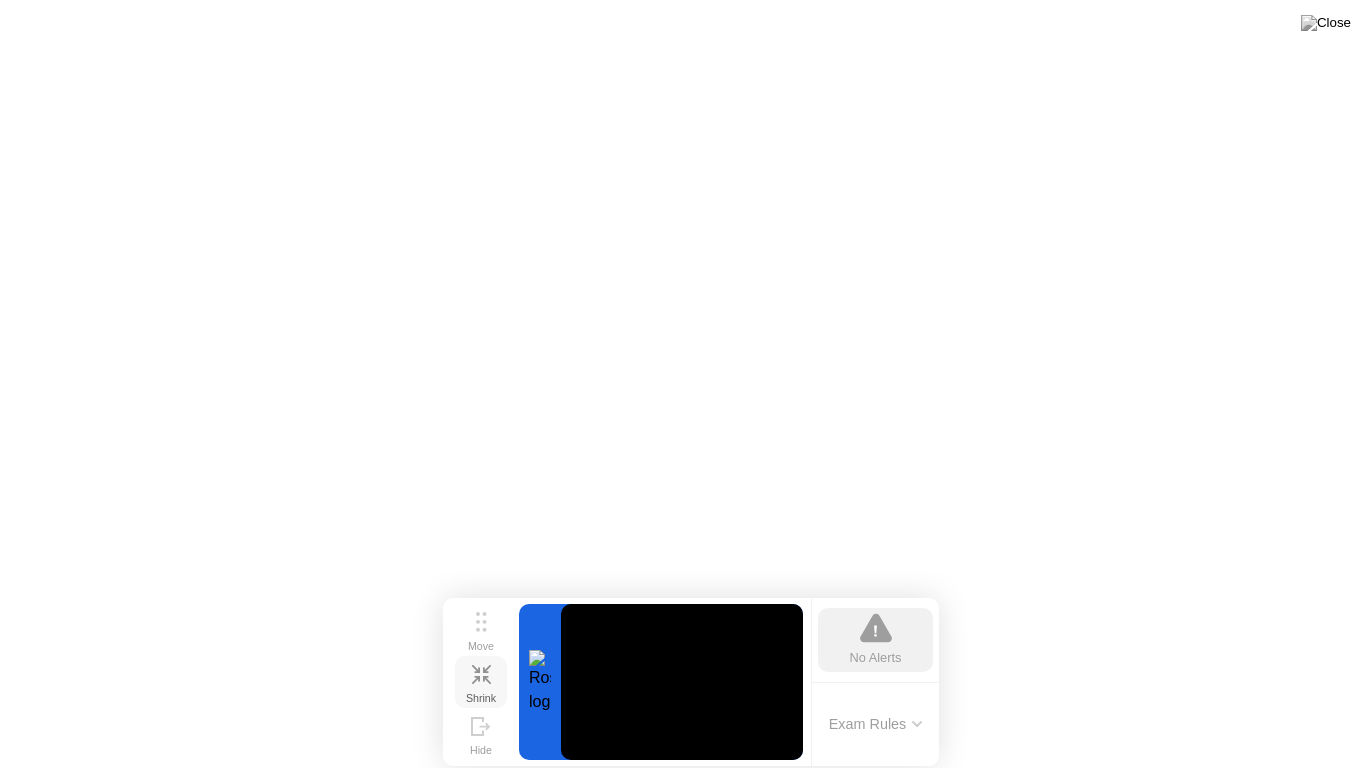 click 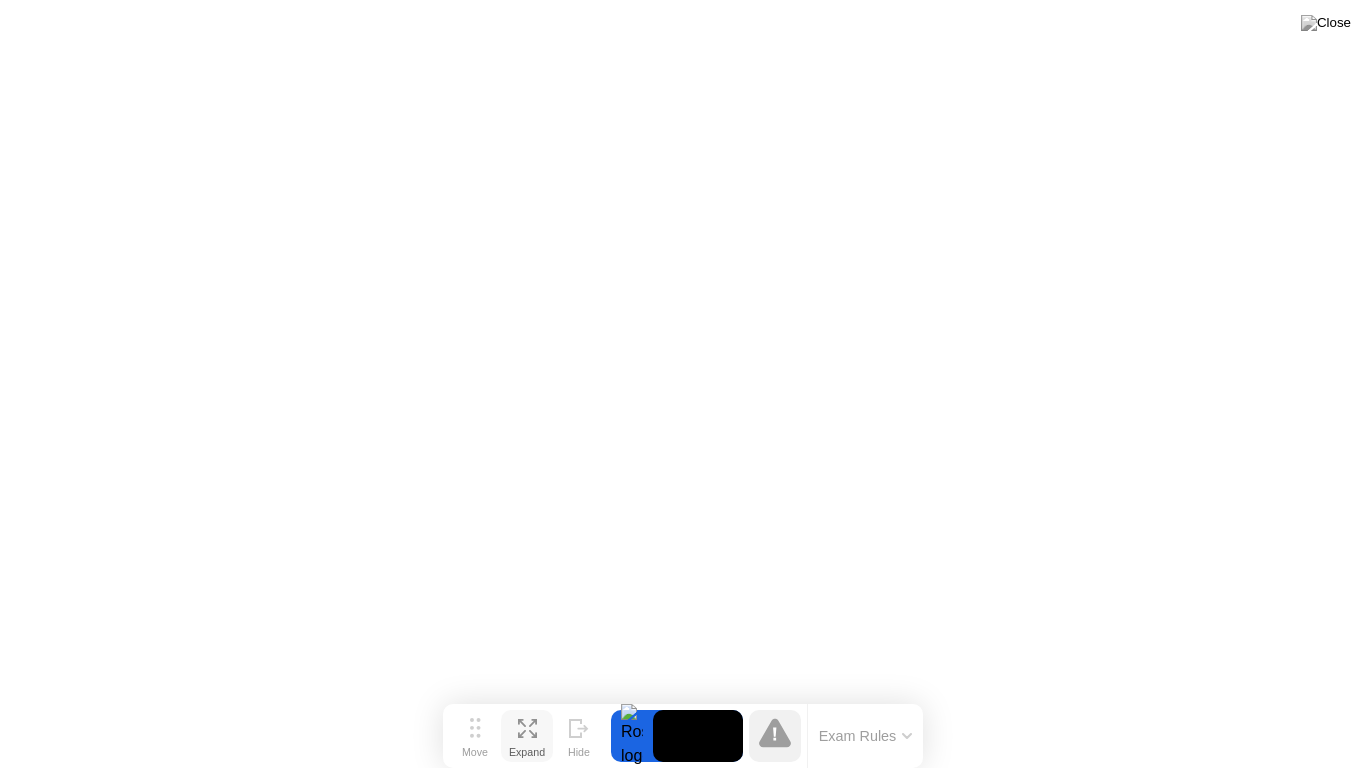 click on "Exam Rules" 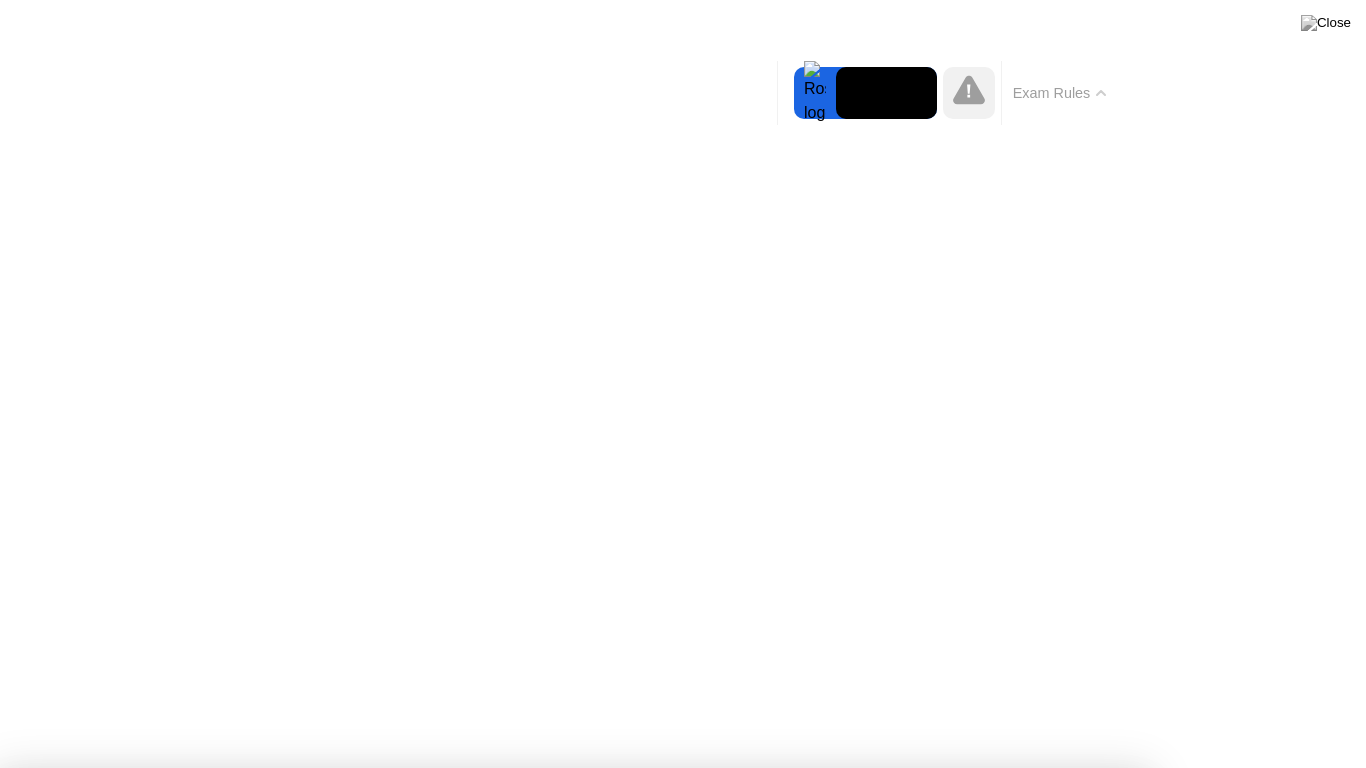 click on "Got it!" at bounding box center (574, 1375) 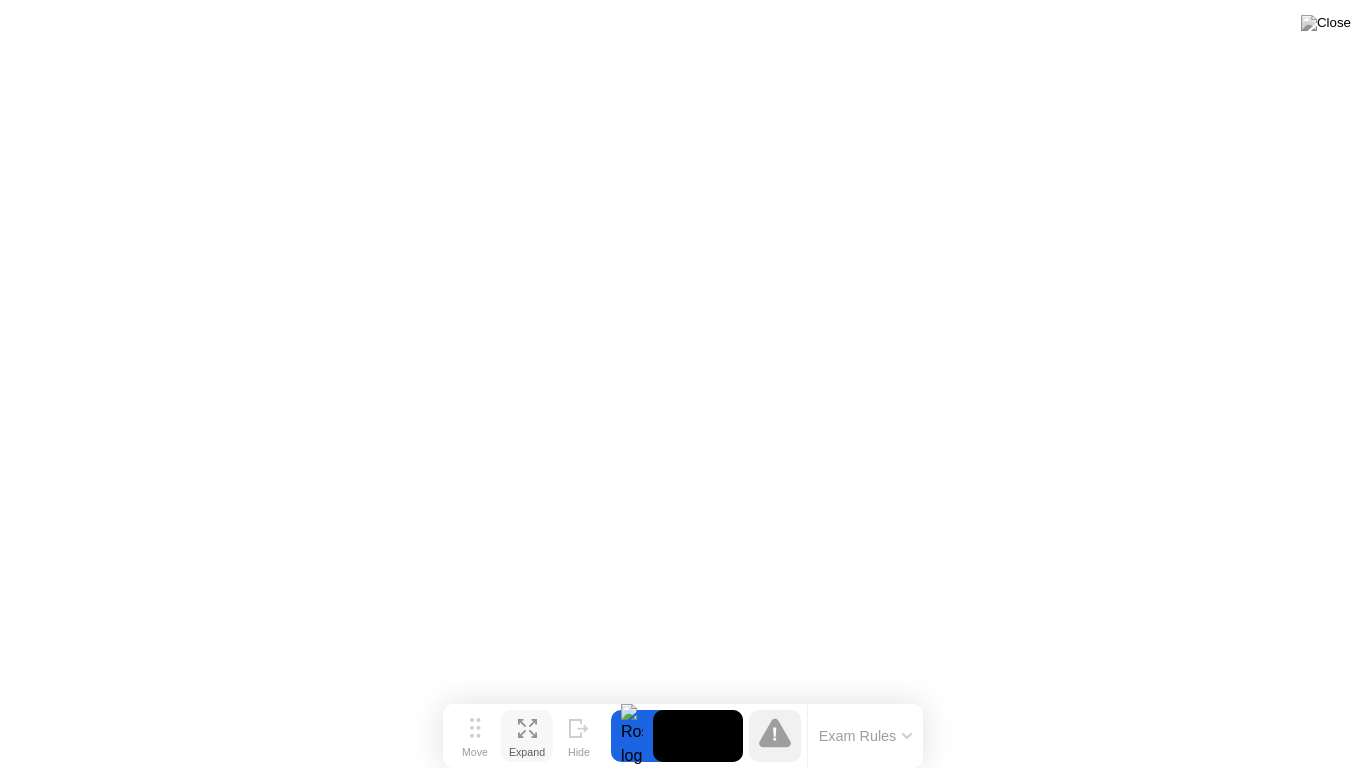 click on "Expand" at bounding box center [527, 752] 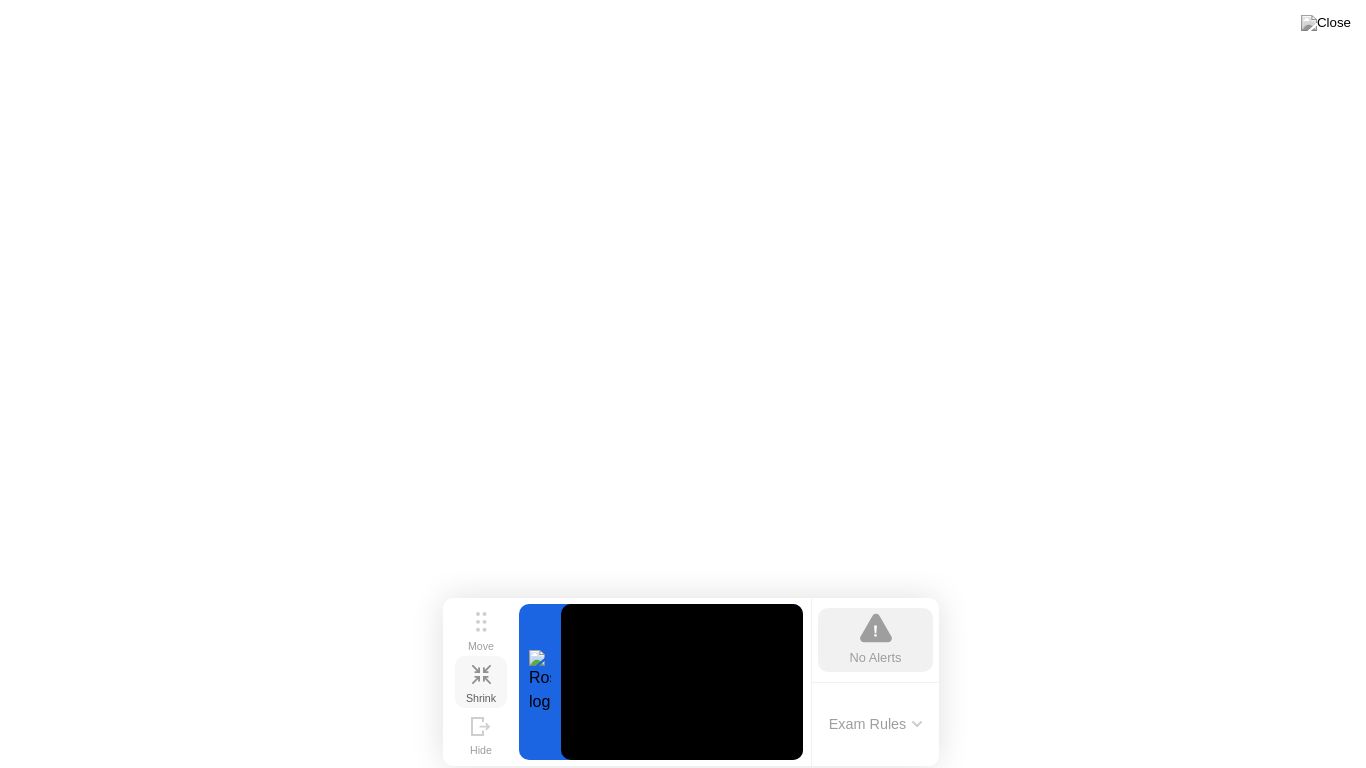 click on "Shrink" at bounding box center [481, 698] 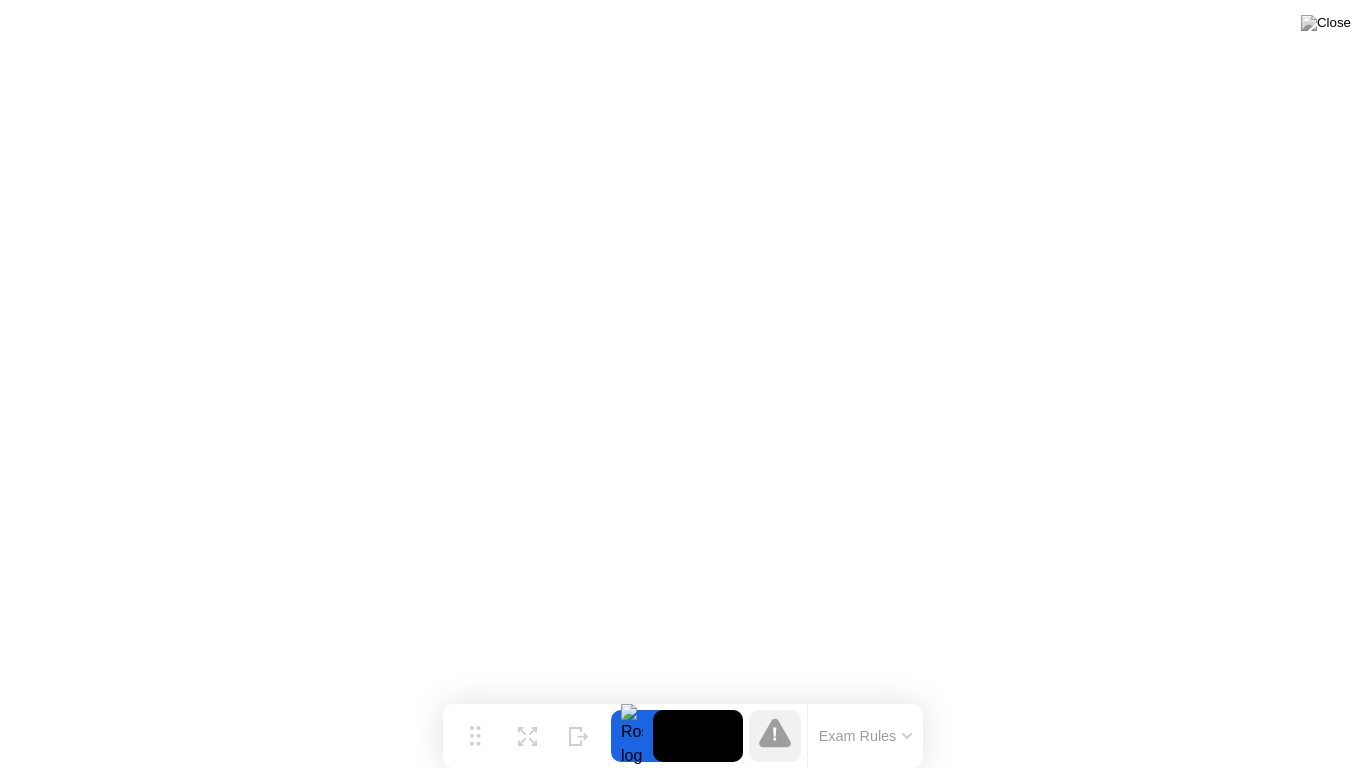 click 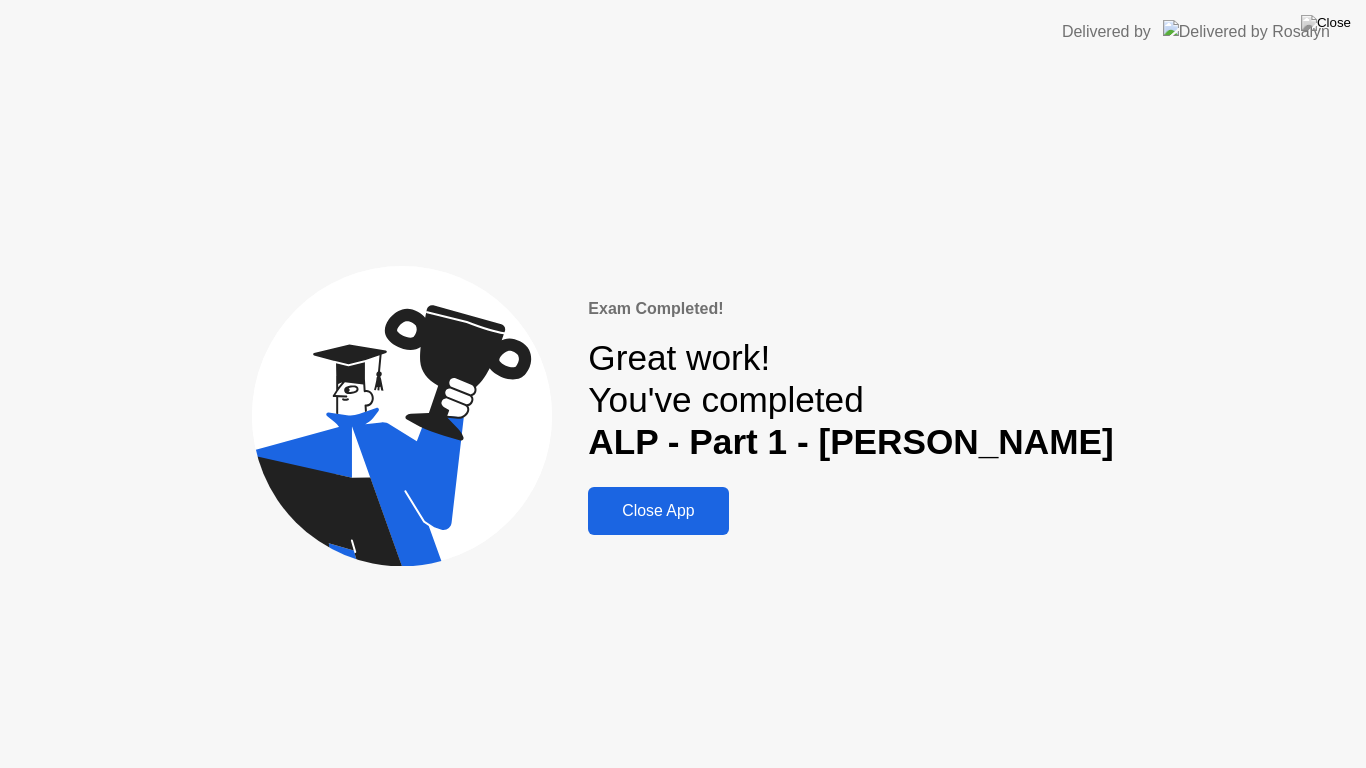 click on "Close App" 